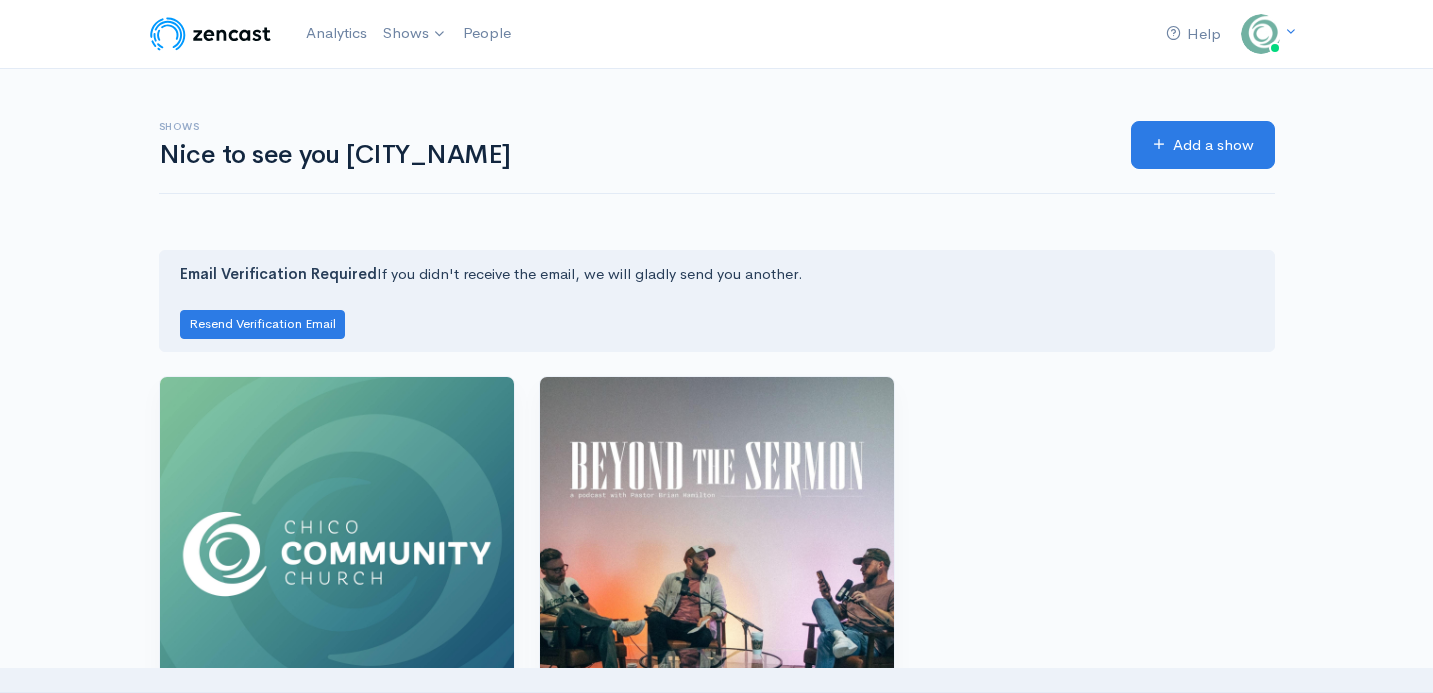 scroll, scrollTop: 0, scrollLeft: 0, axis: both 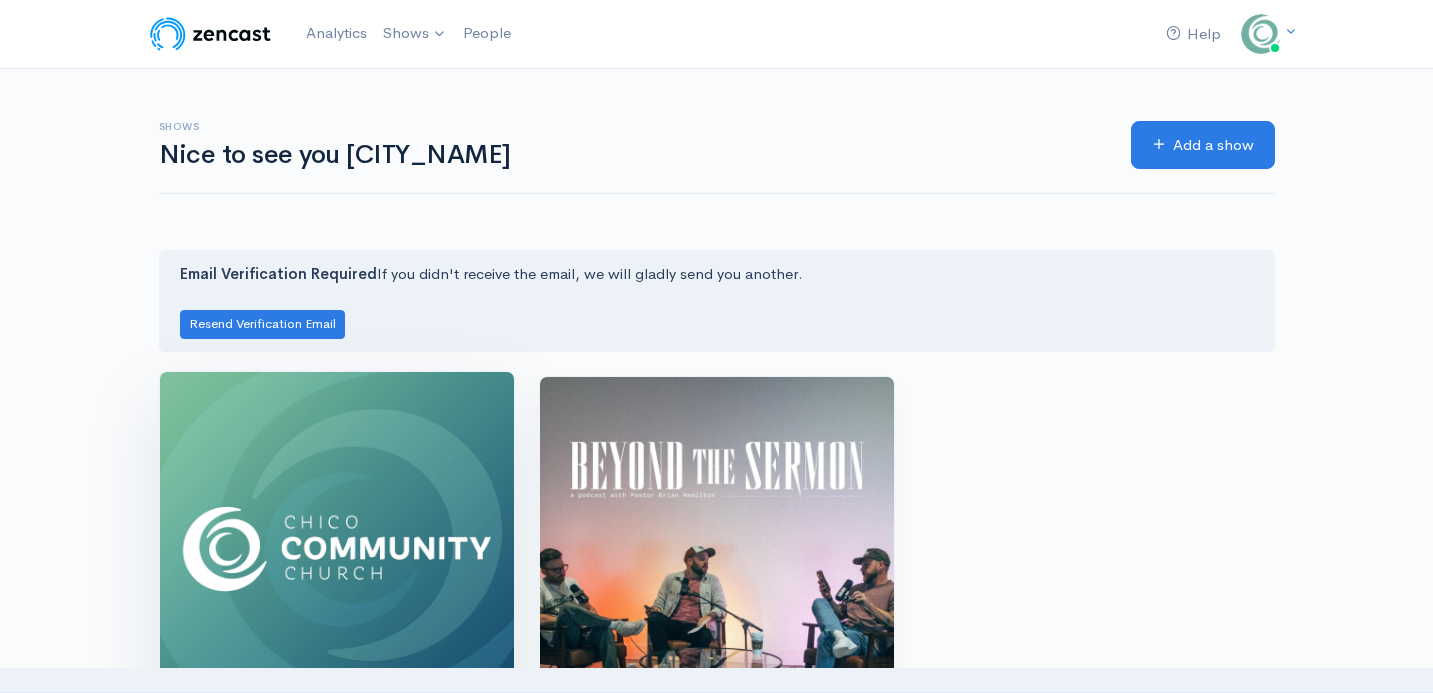 click at bounding box center [337, 549] 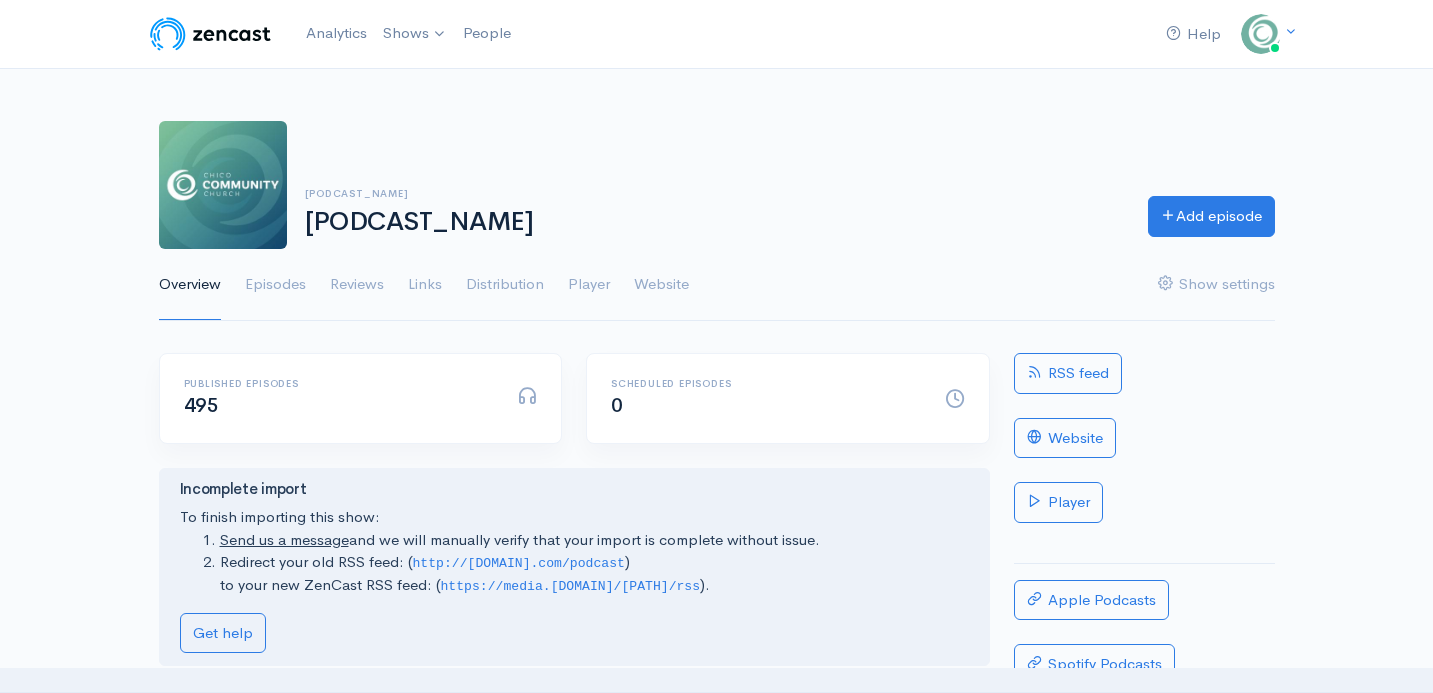 scroll, scrollTop: 0, scrollLeft: 0, axis: both 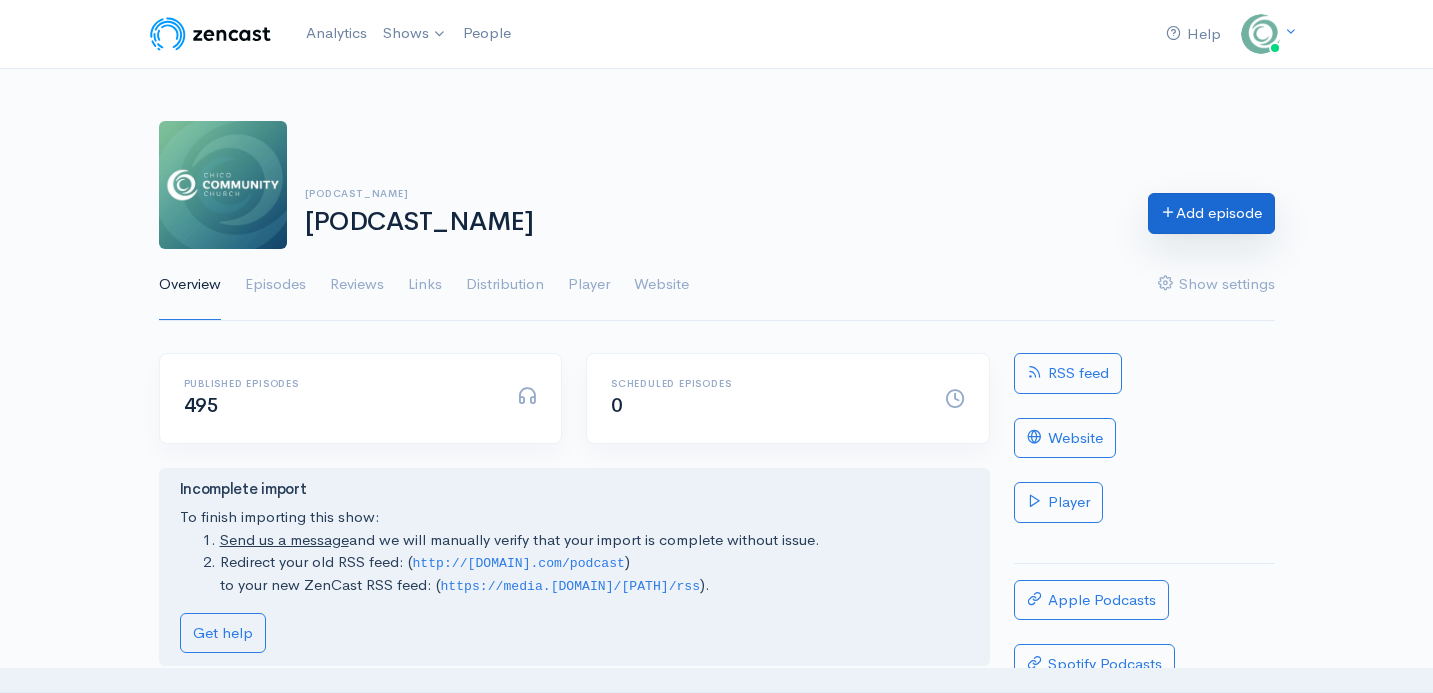 click on "Add episode" at bounding box center [1211, 213] 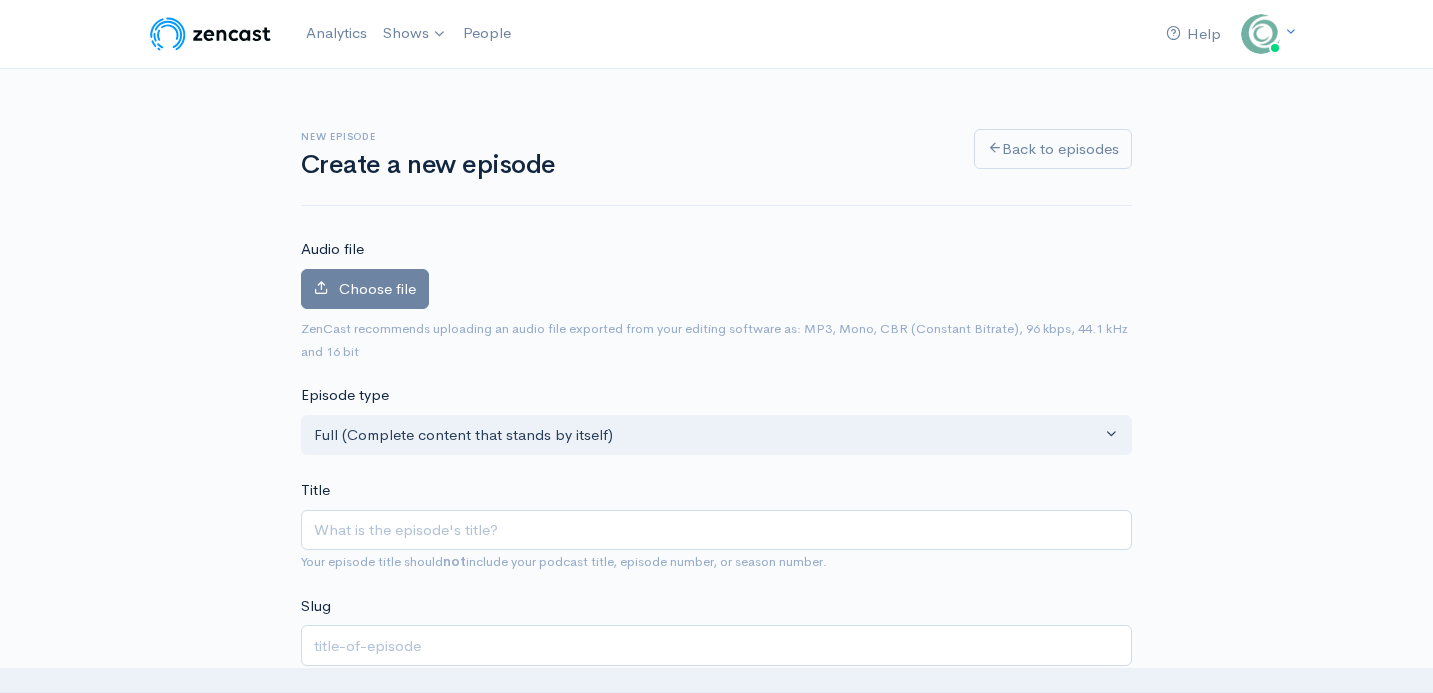 scroll, scrollTop: 0, scrollLeft: 0, axis: both 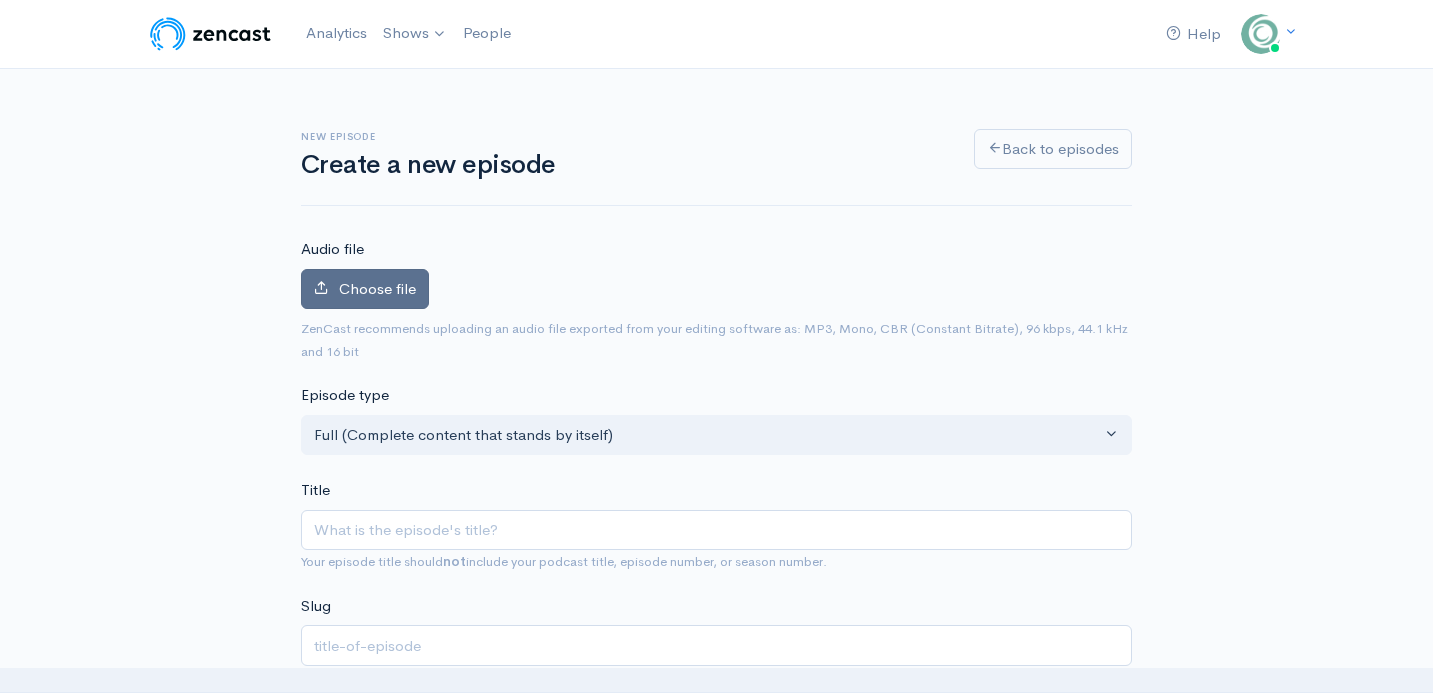 click on "Choose file" at bounding box center [377, 288] 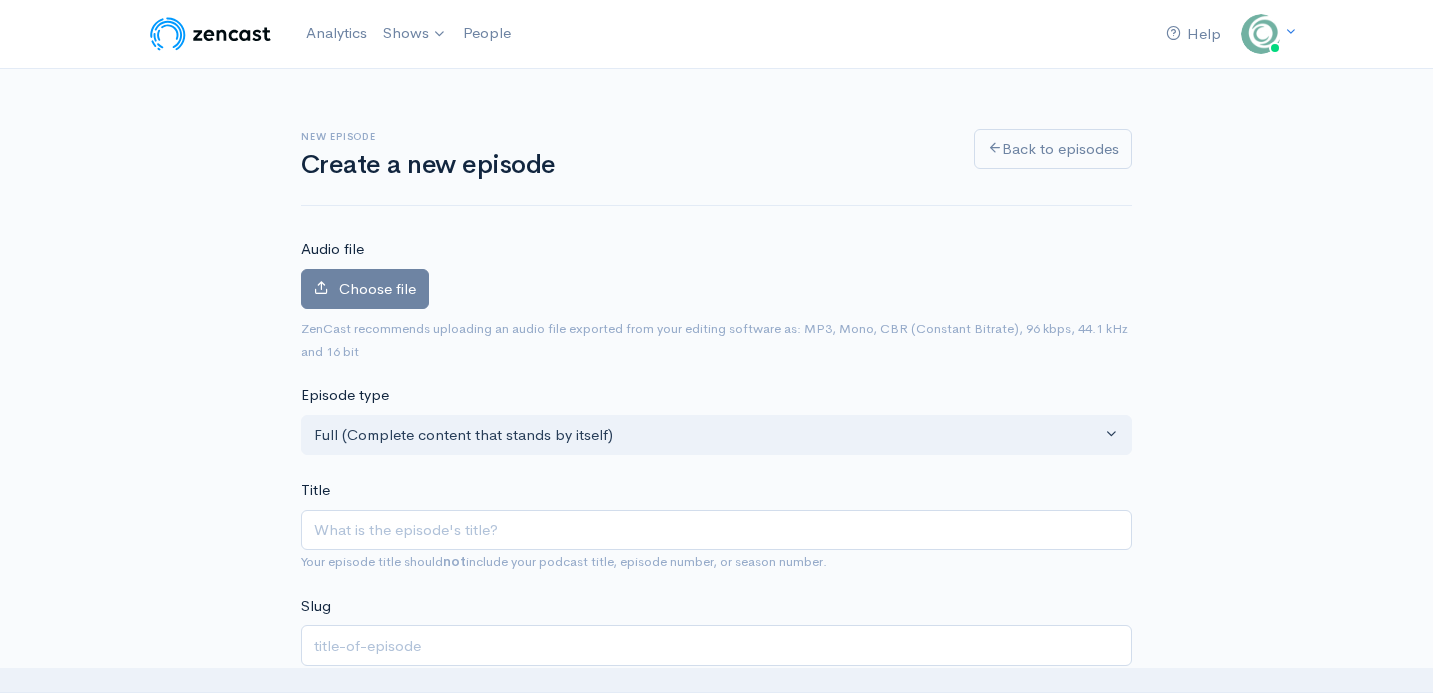 click on "New episode
Create a new episode
Back to episodes
Audio file       Choose file                     0     ZenCast recommends uploading an audio file exported from your editing
software as: MP3, Mono, CBR (Constant Bitrate), 96 kbps, 44.1 kHz and 16 bit   Episode type   Full (Complete content that stands by itself) Trailer (a short, promotional piece of content that represents a preview for a show) Bonus (extra content for a show (for example, behind the scenes information or interviews with the cast) Full (Complete content that stands by itself)     Title     Your episode title should  not  include your podcast
title, episode number, or season number.   Slug     The slug will be used in the URL for the episode.     Subtitle     No need to repeat the main title of the episode, it's best to add a little more context.   External link   https://chicocommunity.church/podcast/           ×" at bounding box center [717, 1112] 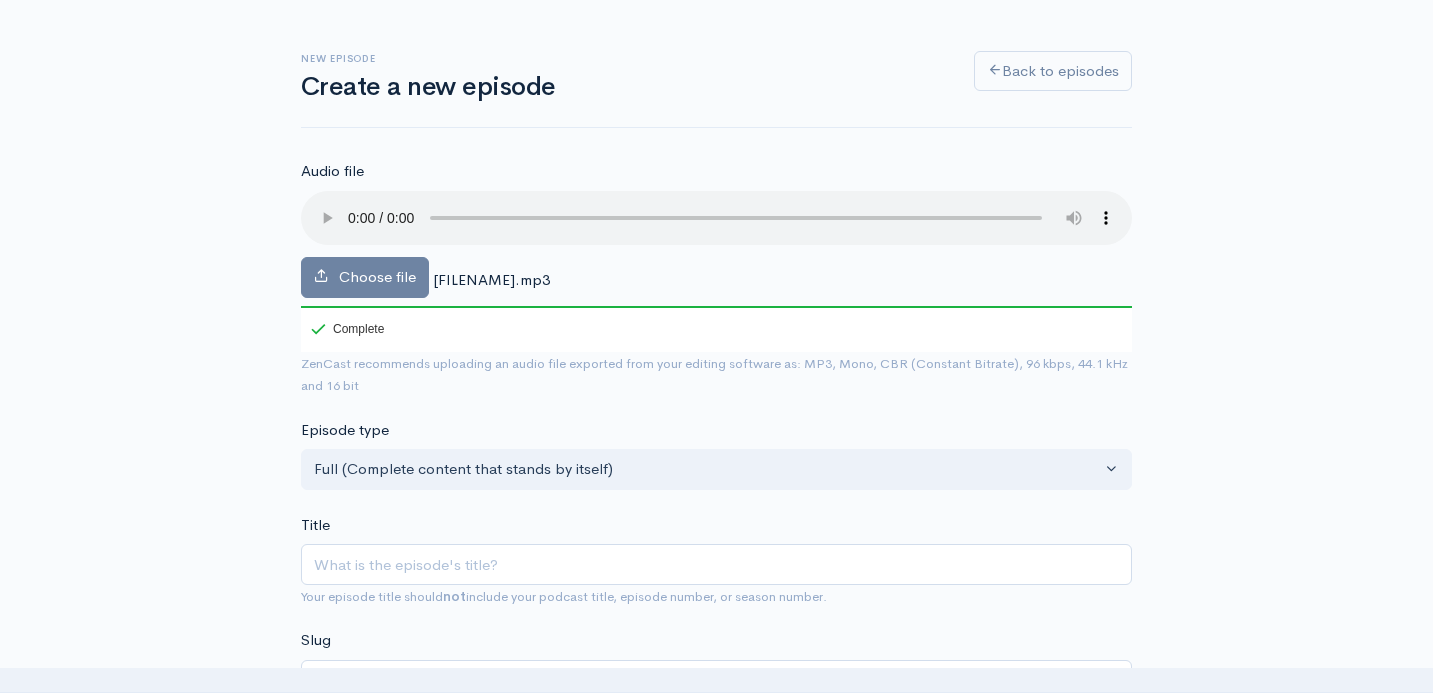 scroll, scrollTop: 87, scrollLeft: 0, axis: vertical 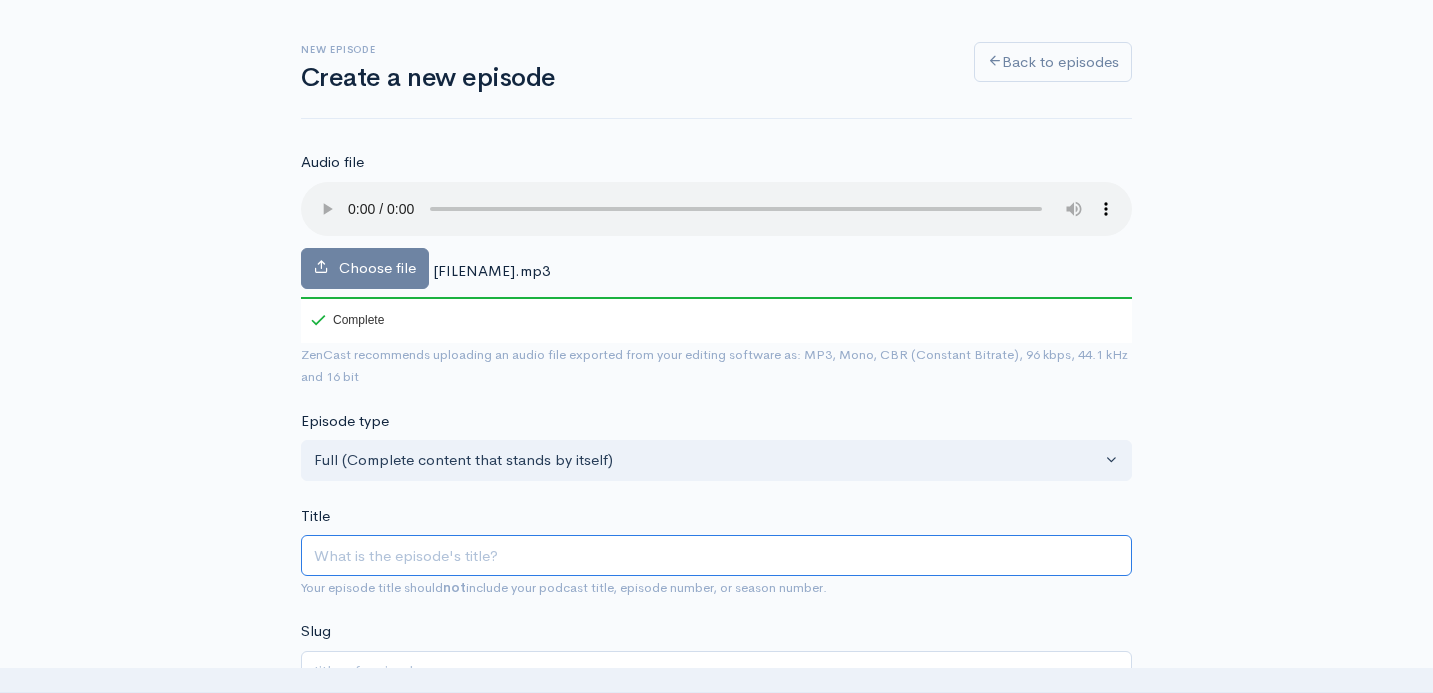 click on "Title" at bounding box center [716, 555] 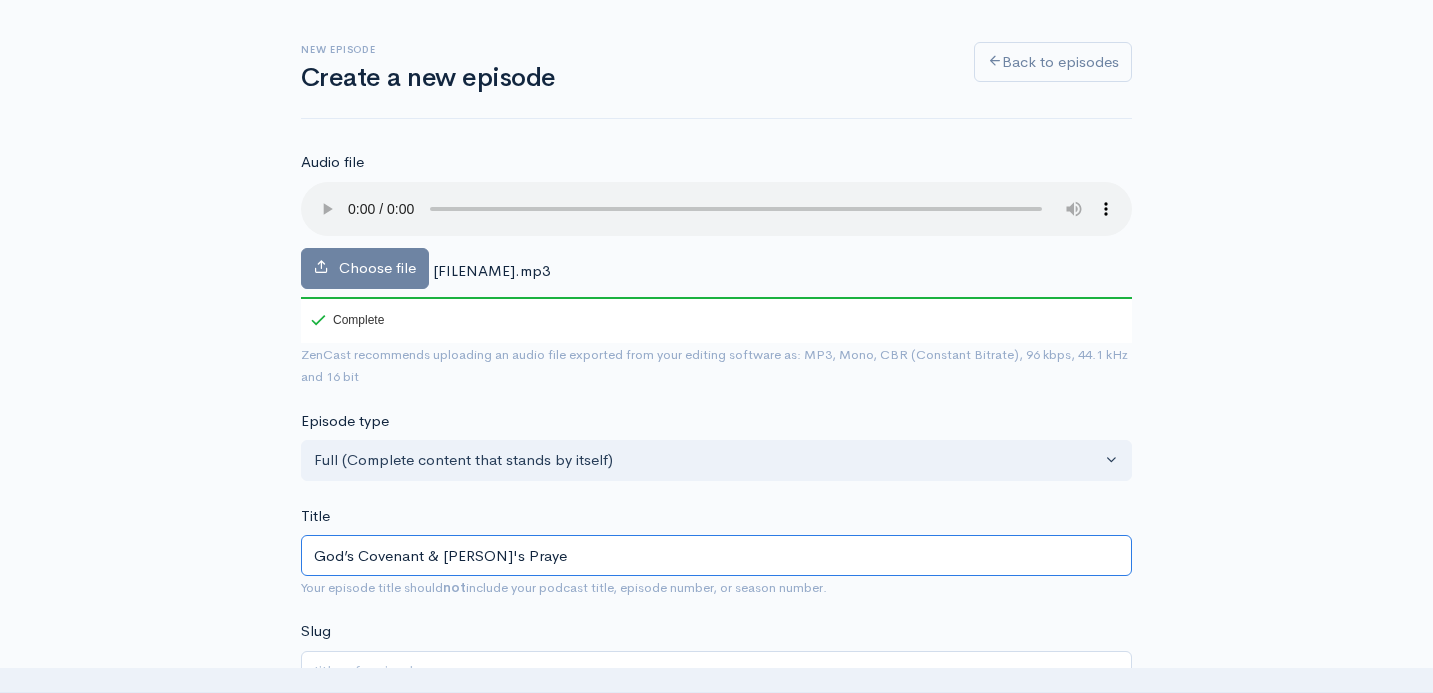 type on "gods-covenant-davids-praye" 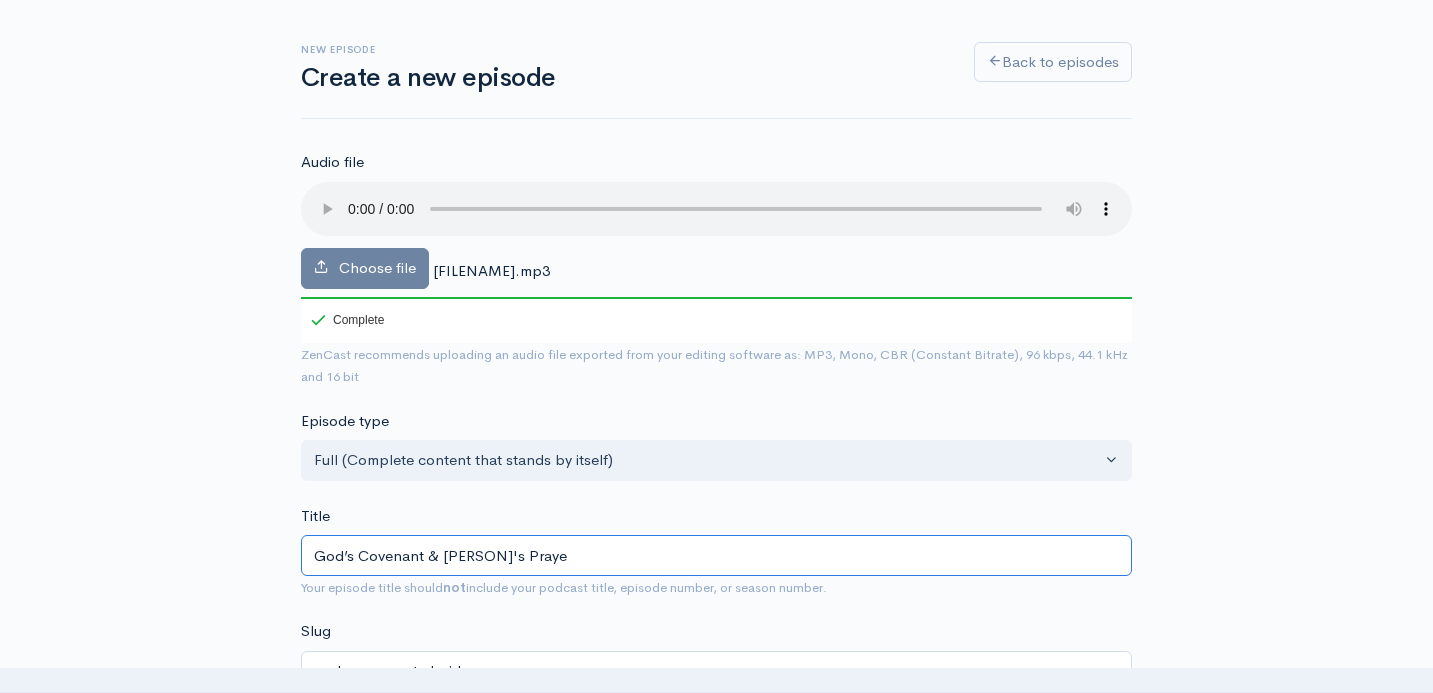 type on "God’s Covenant & David’s Prayer" 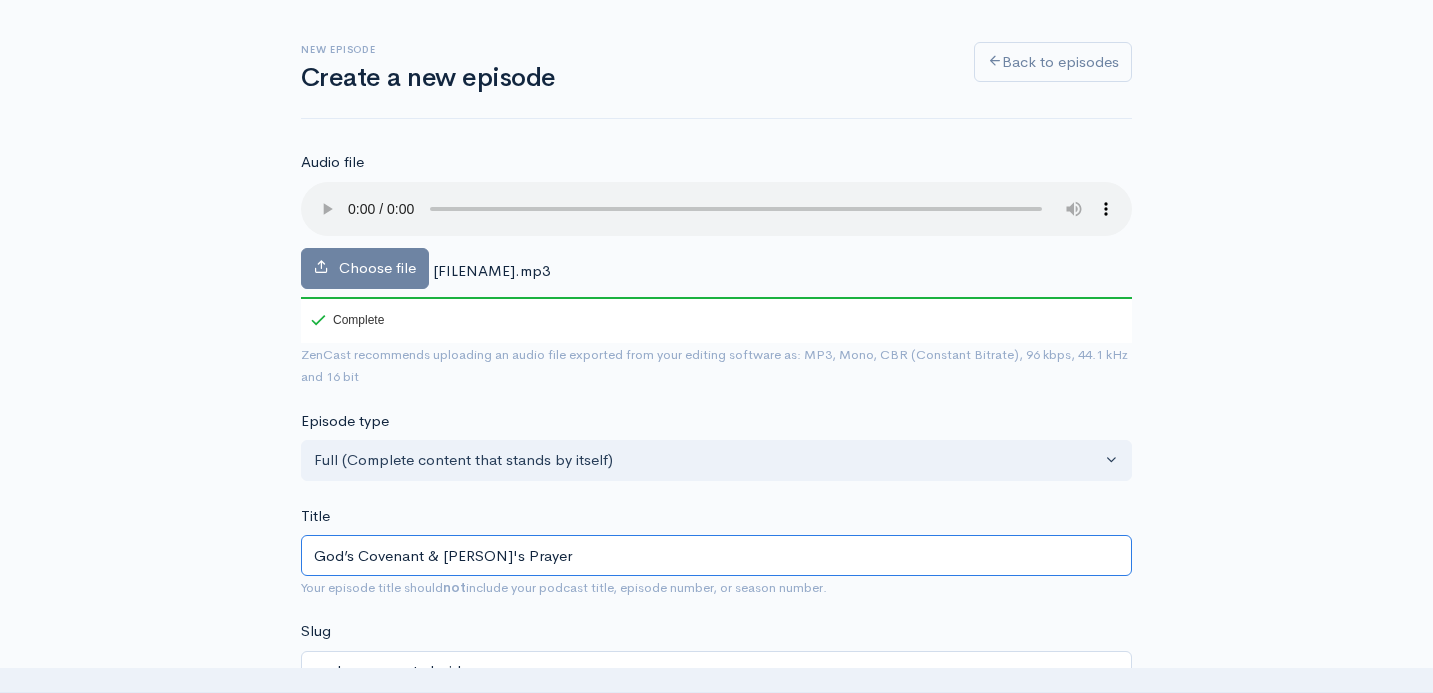 type on "gods-covenant-davids-prayer" 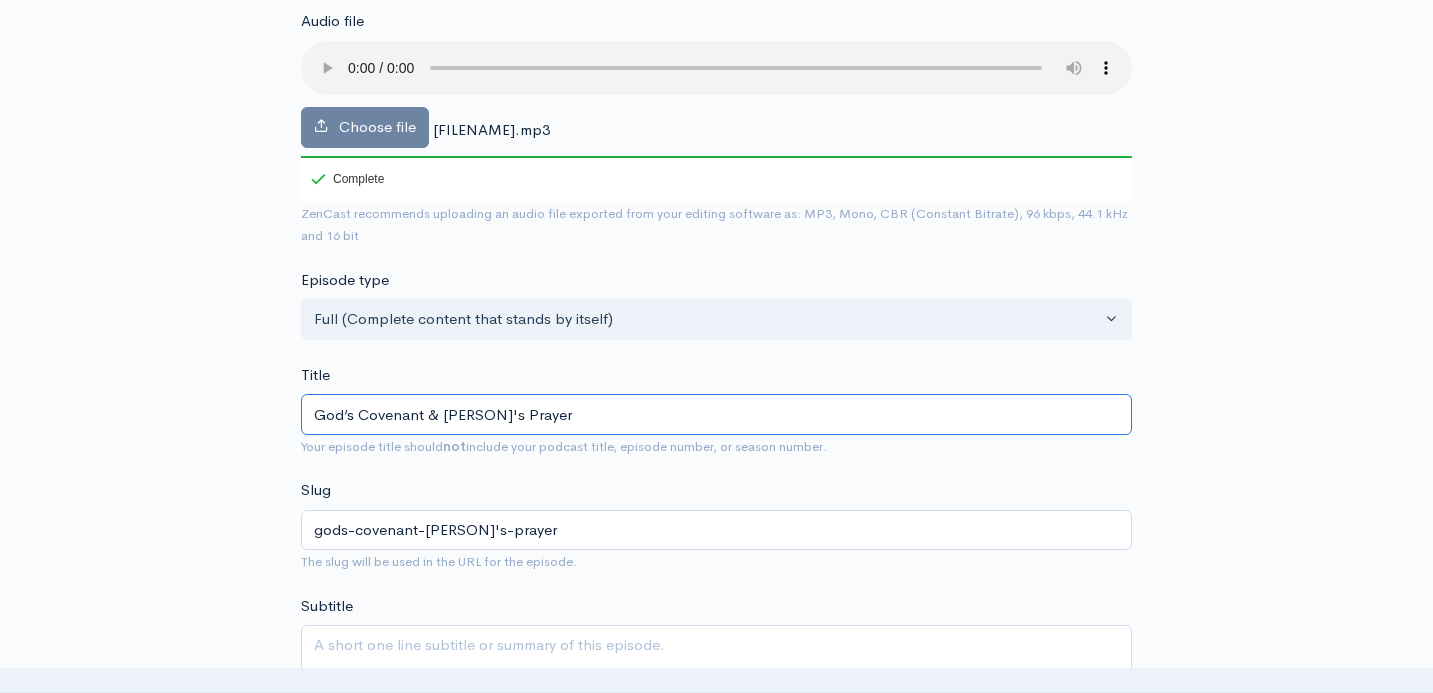 scroll, scrollTop: 230, scrollLeft: 0, axis: vertical 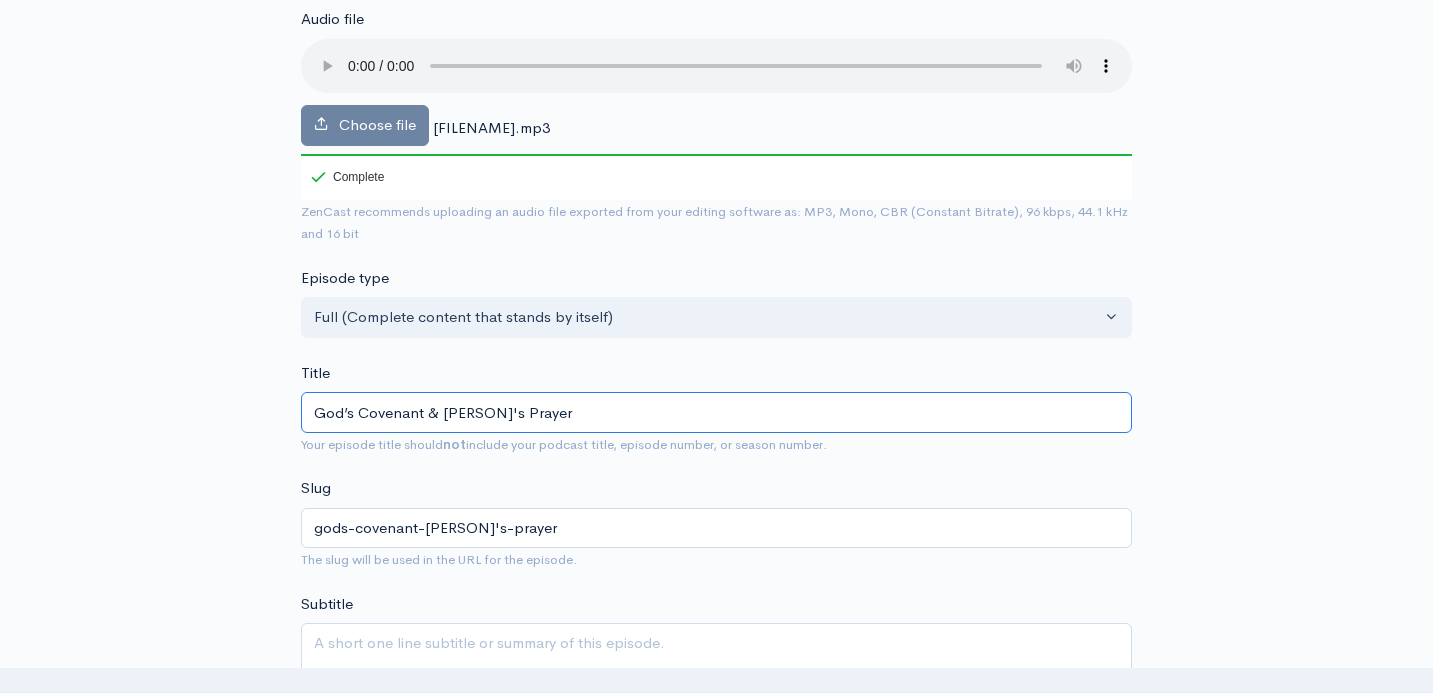 type on "God’s Covenant & David’s Prayer" 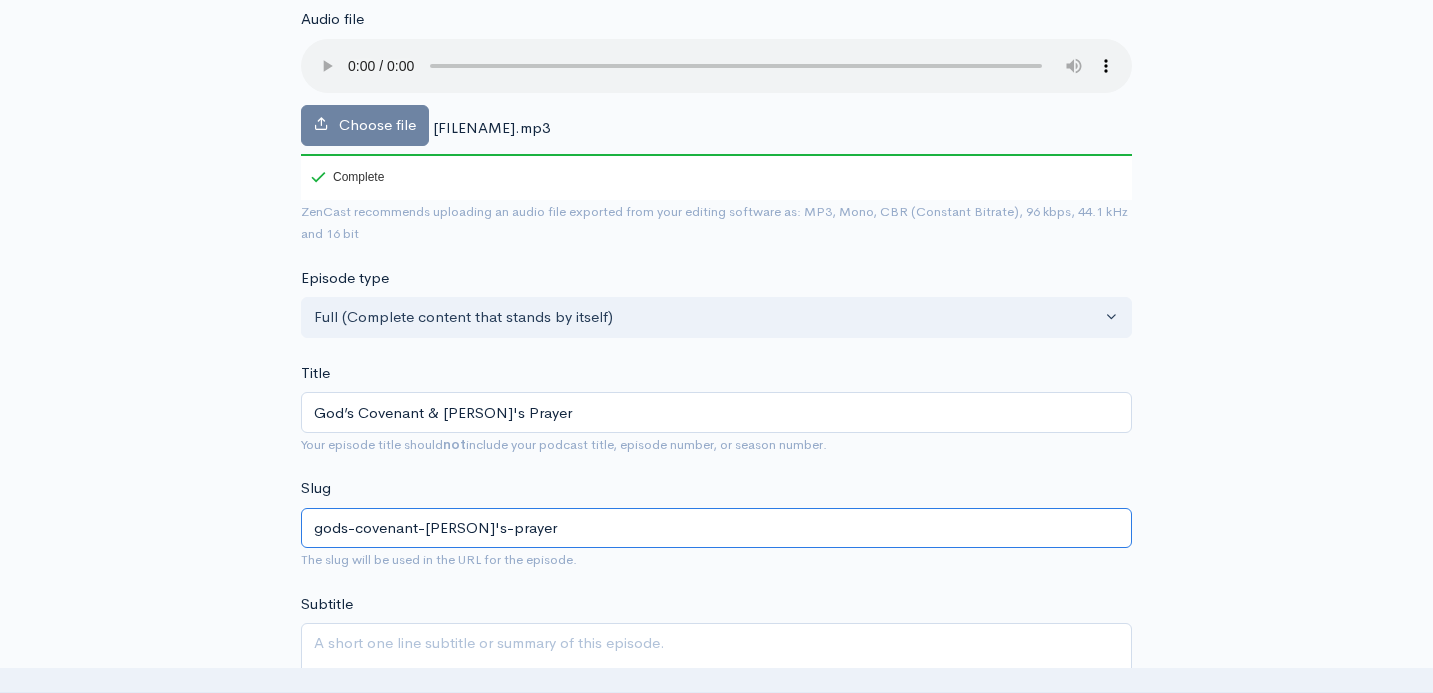 drag, startPoint x: 508, startPoint y: 528, endPoint x: 307, endPoint y: 527, distance: 201.00249 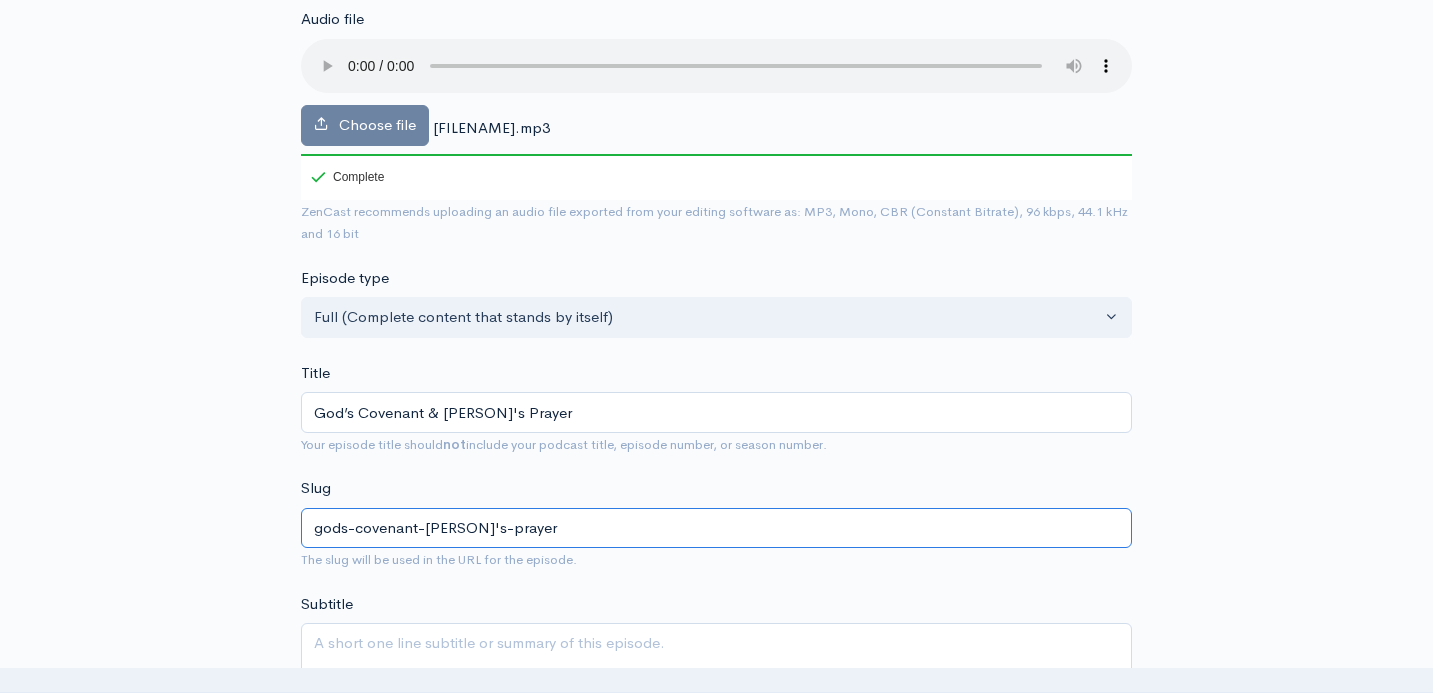 drag, startPoint x: 562, startPoint y: 525, endPoint x: 315, endPoint y: 530, distance: 247.0506 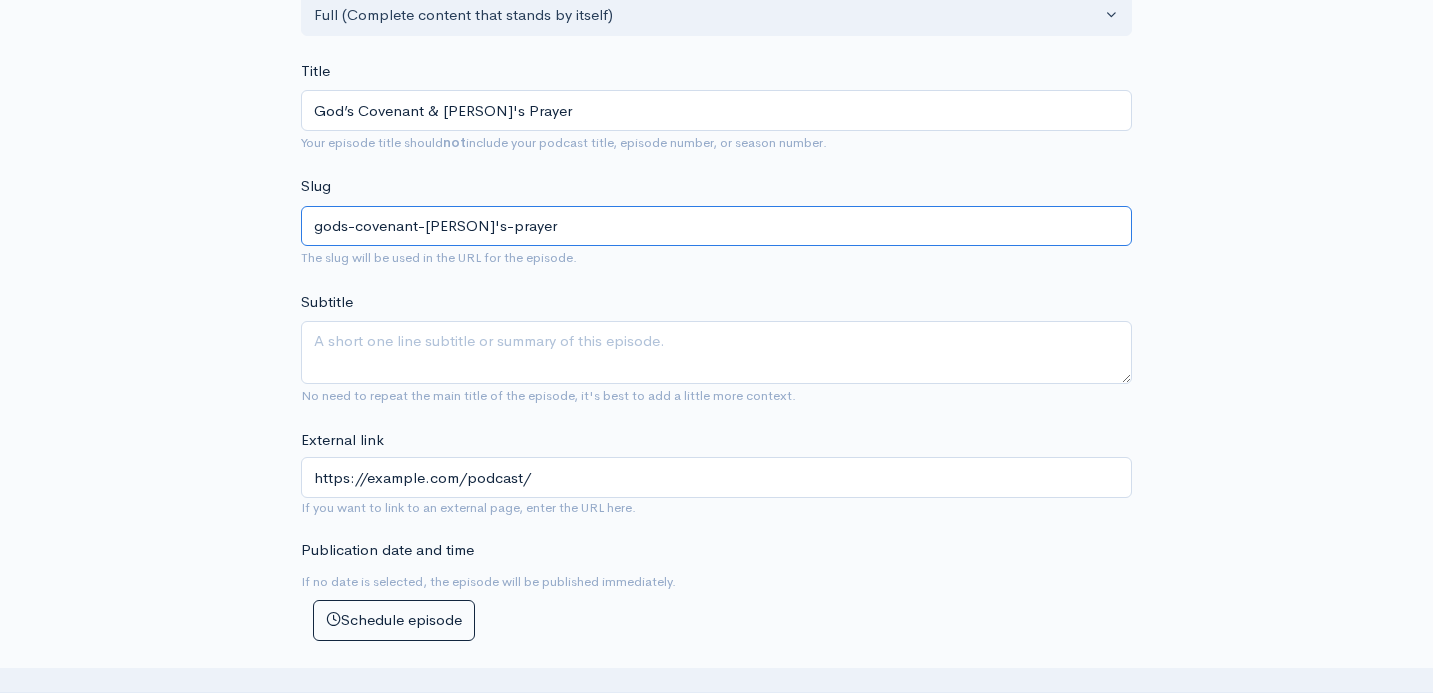 scroll, scrollTop: 565, scrollLeft: 0, axis: vertical 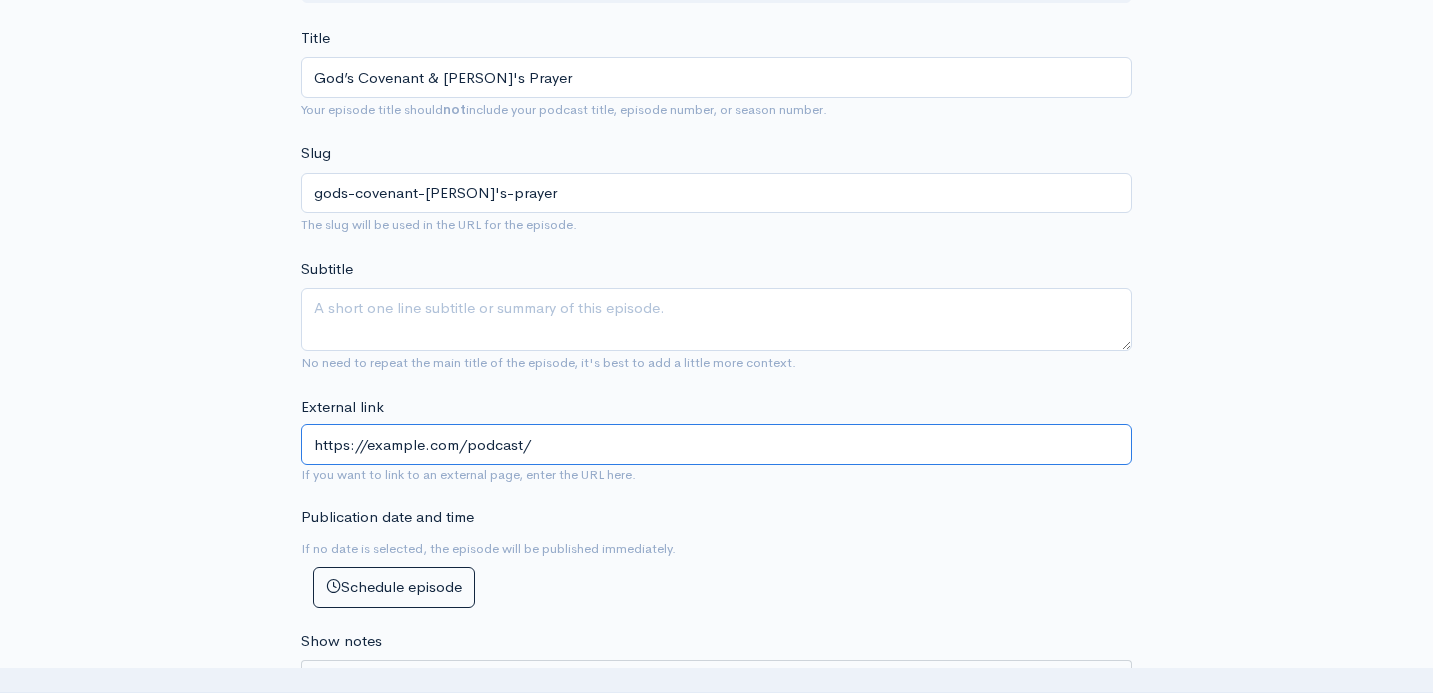 click on "https://chicocommunity.church/podcast/" at bounding box center (716, 444) 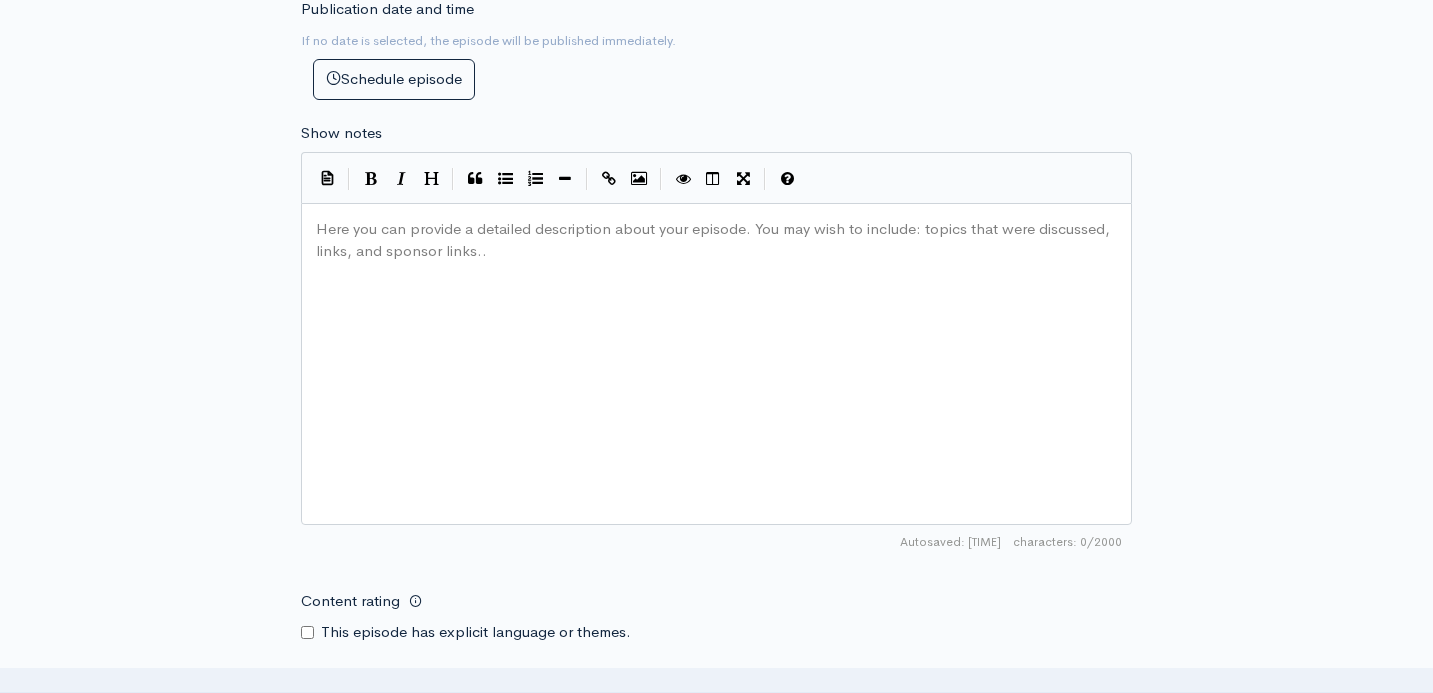 scroll, scrollTop: 1072, scrollLeft: 0, axis: vertical 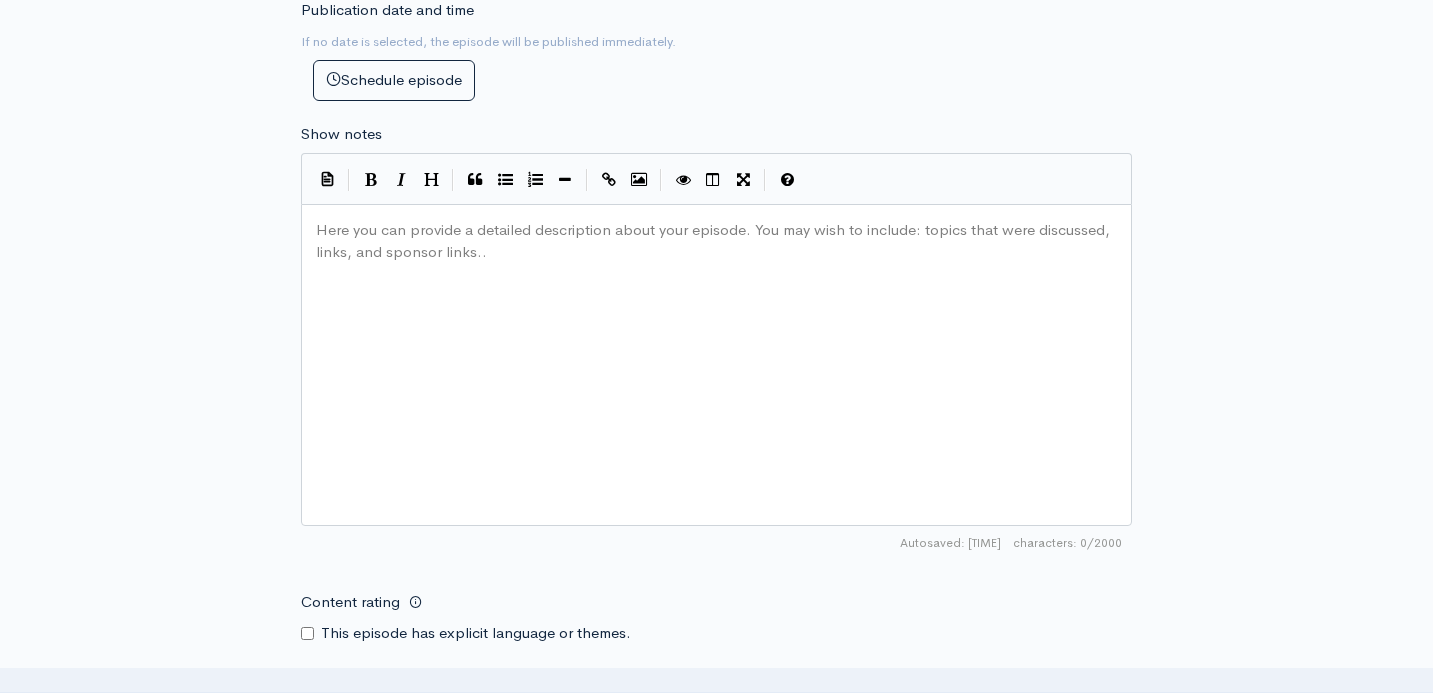 type on "https://chicocommunity.church/podcast/gods-covenant-davids-prayer" 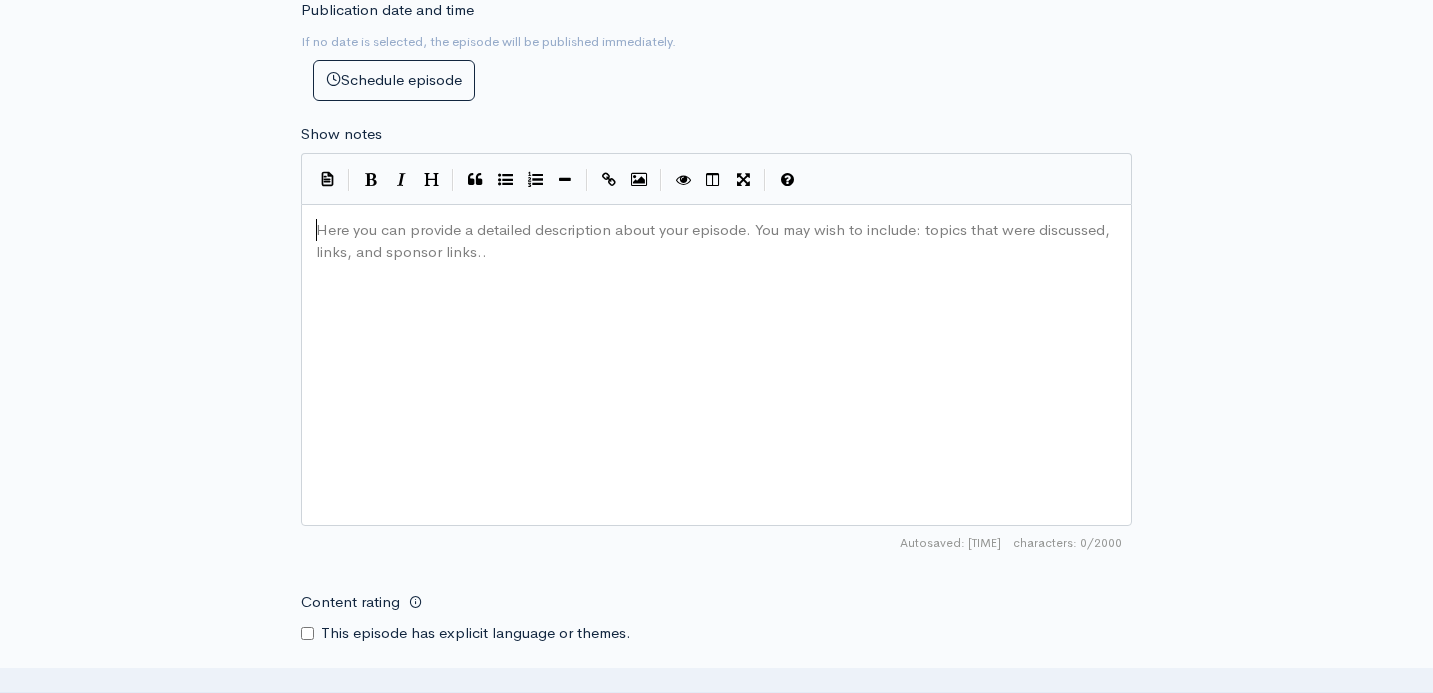 scroll, scrollTop: 1, scrollLeft: 0, axis: vertical 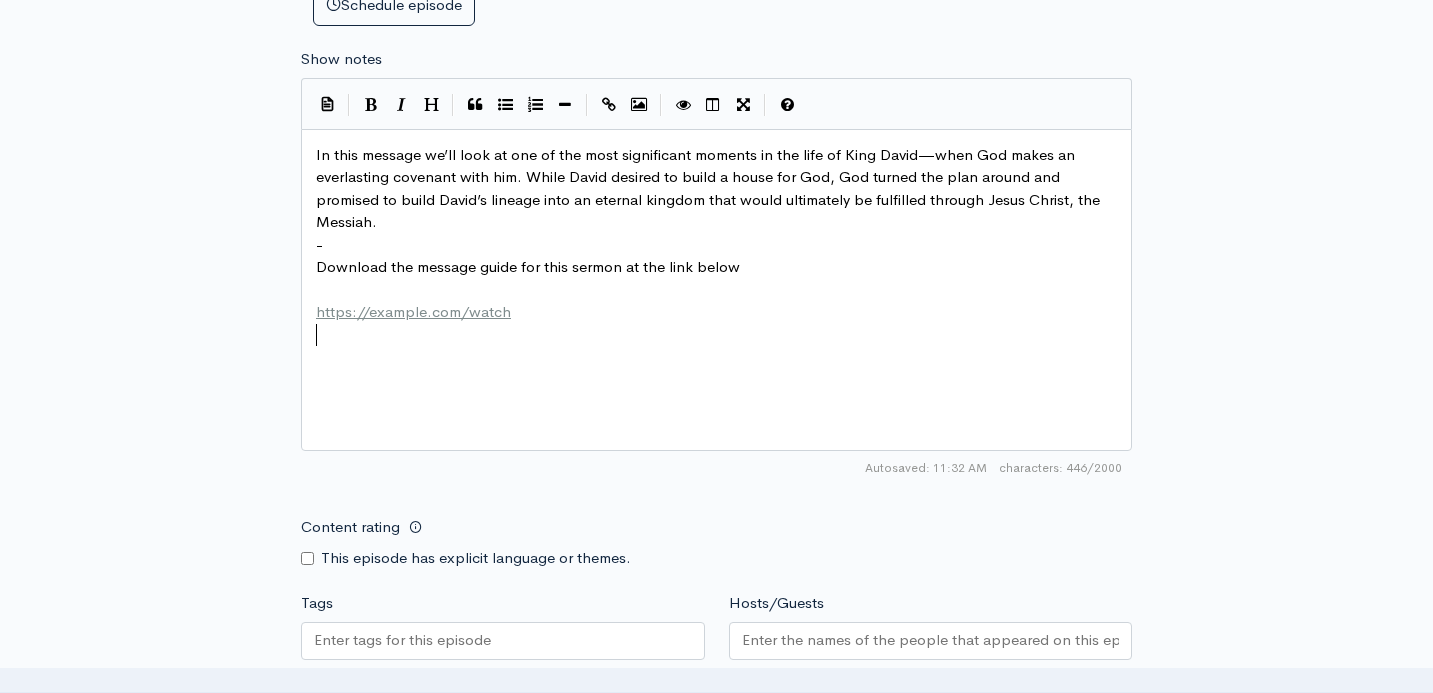 click on "​" at bounding box center [716, 290] 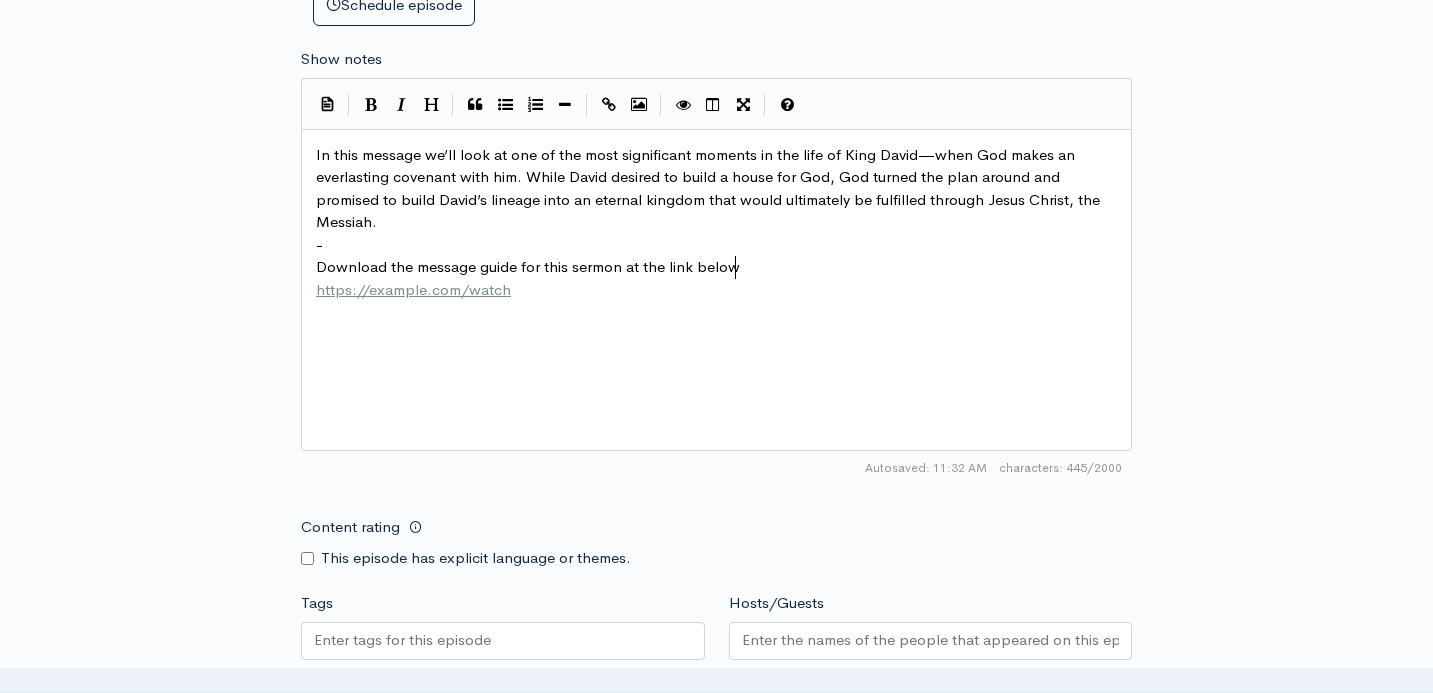 click on "Download the message guide for this sermon at the link below" at bounding box center [528, 266] 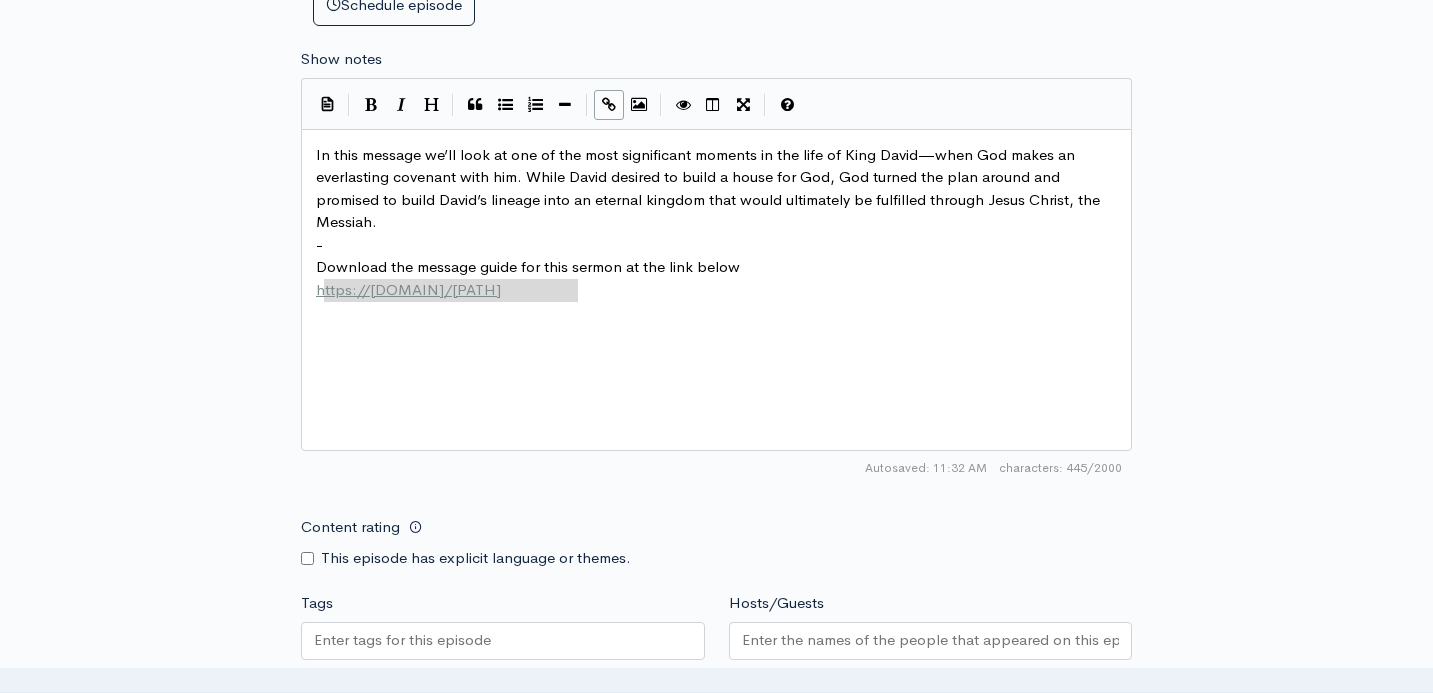 type on "https://chicocommunity.church/watch" 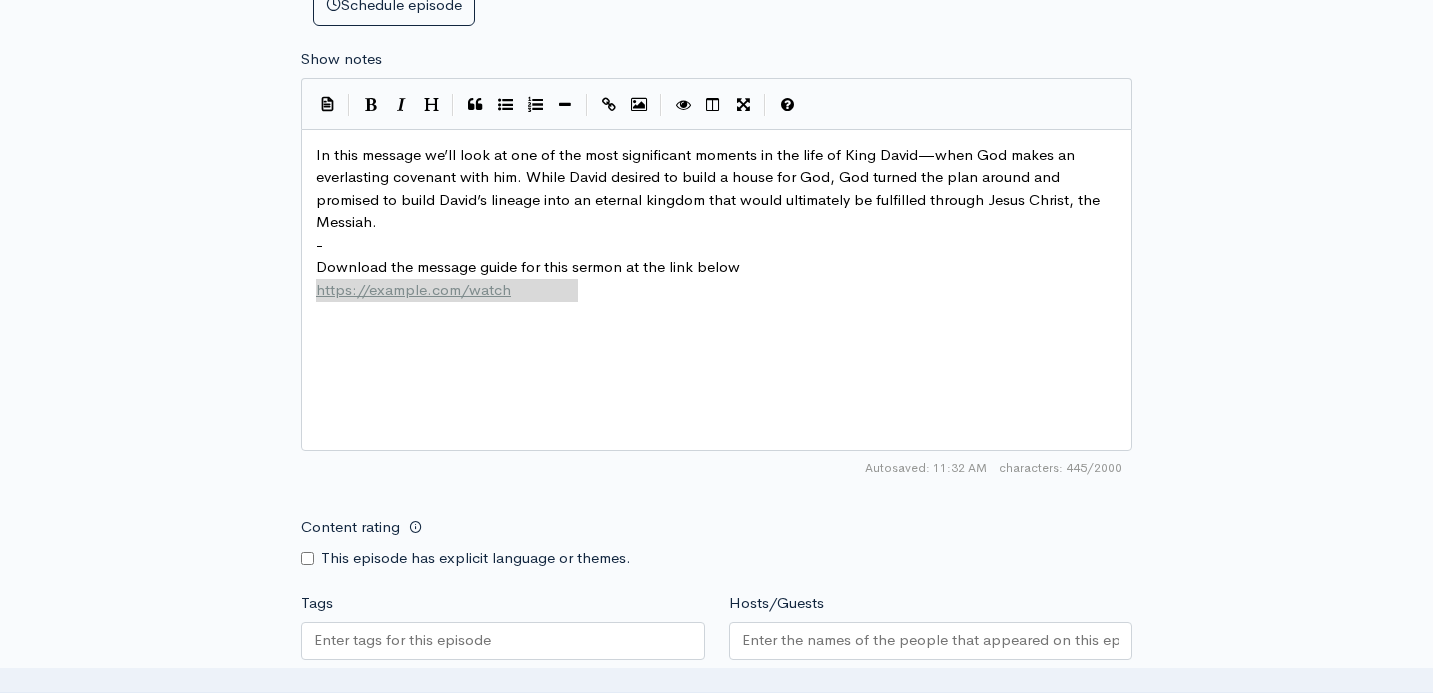 drag, startPoint x: 595, startPoint y: 290, endPoint x: 314, endPoint y: 291, distance: 281.00177 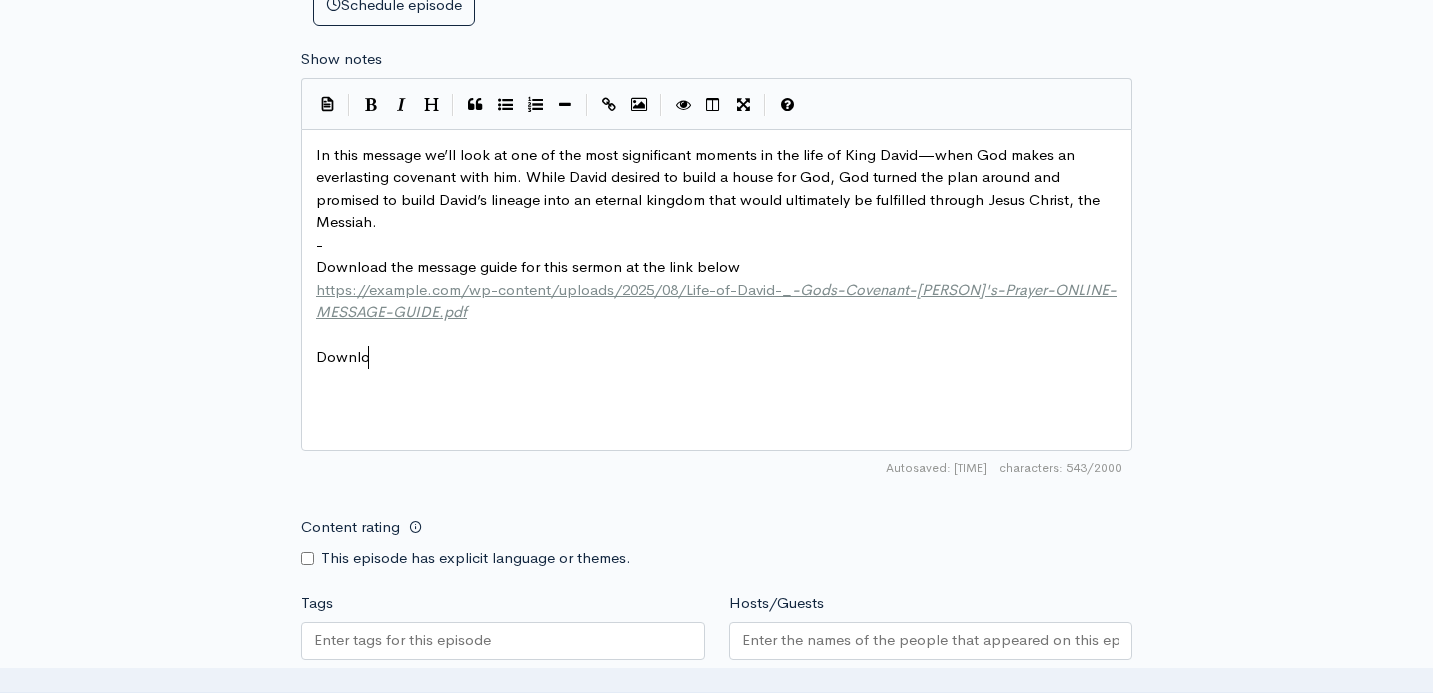 scroll, scrollTop: 7, scrollLeft: 58, axis: both 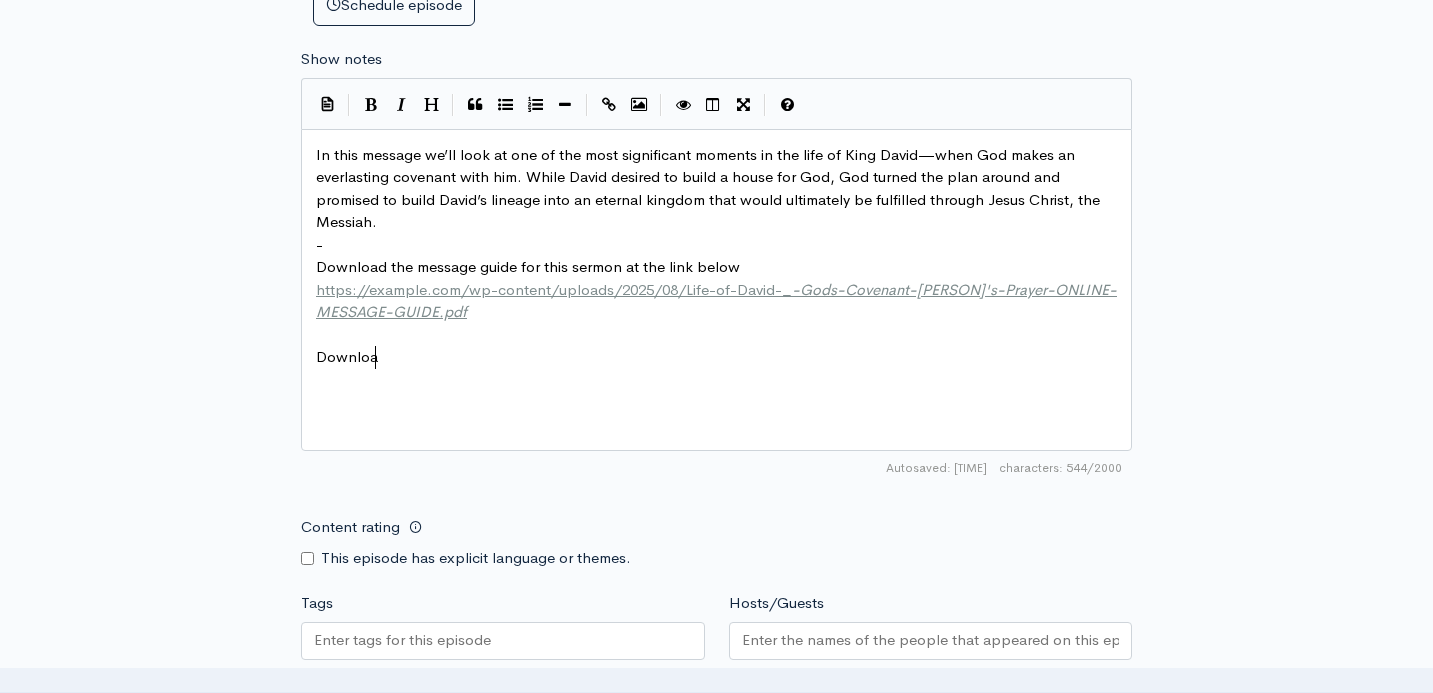 type 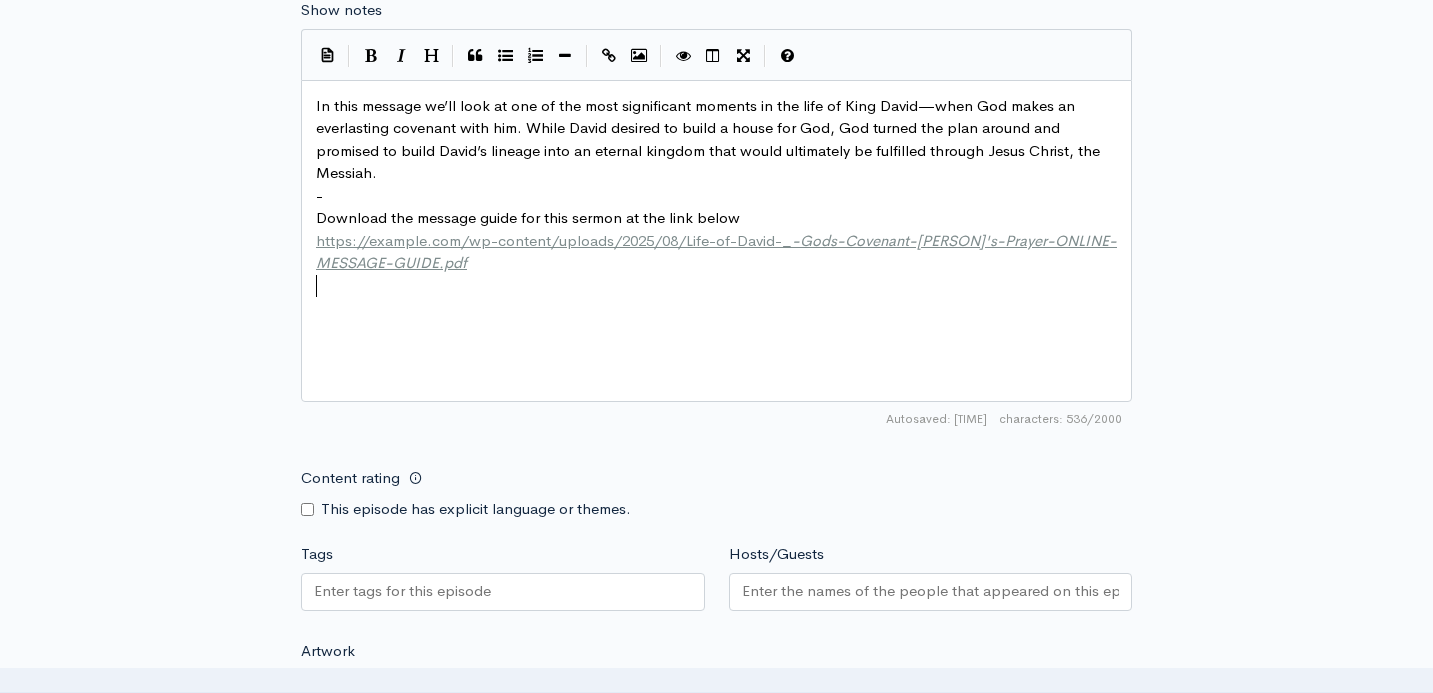 scroll, scrollTop: 1195, scrollLeft: 0, axis: vertical 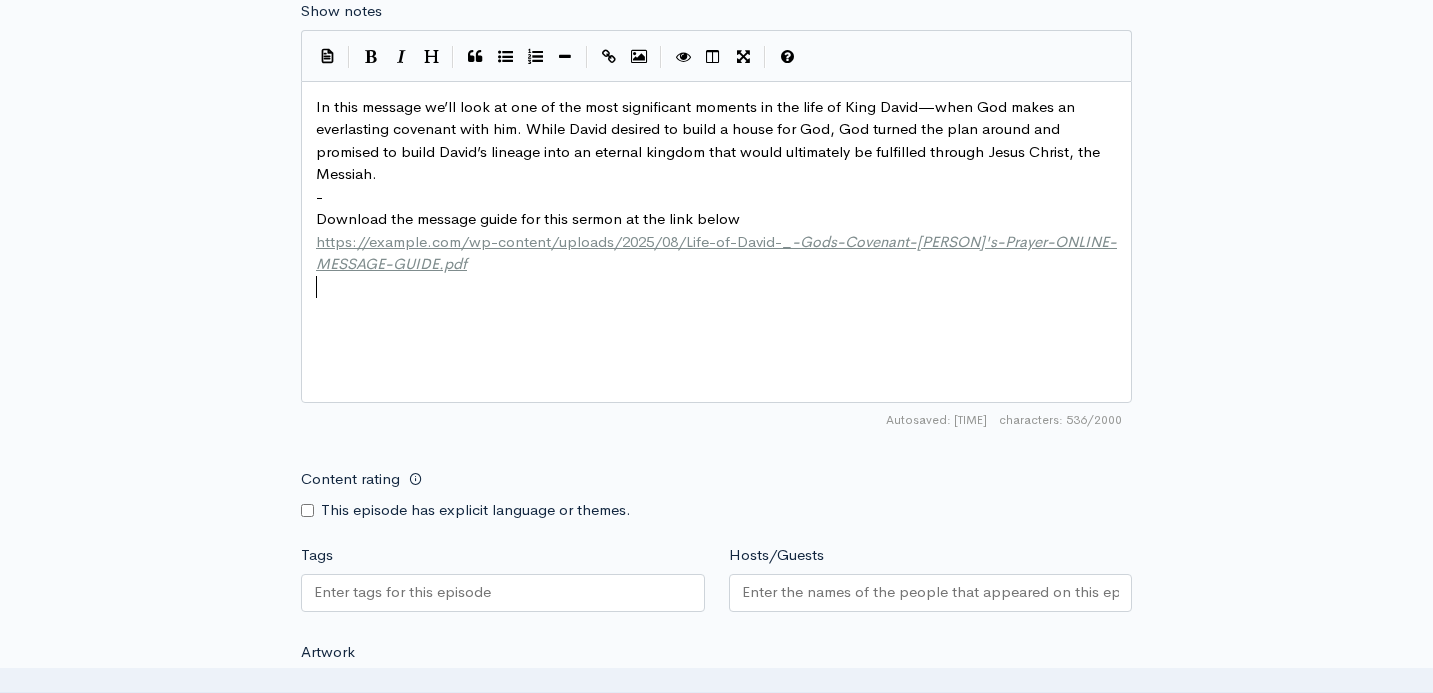 click on "Hosts/Guests" at bounding box center [931, 592] 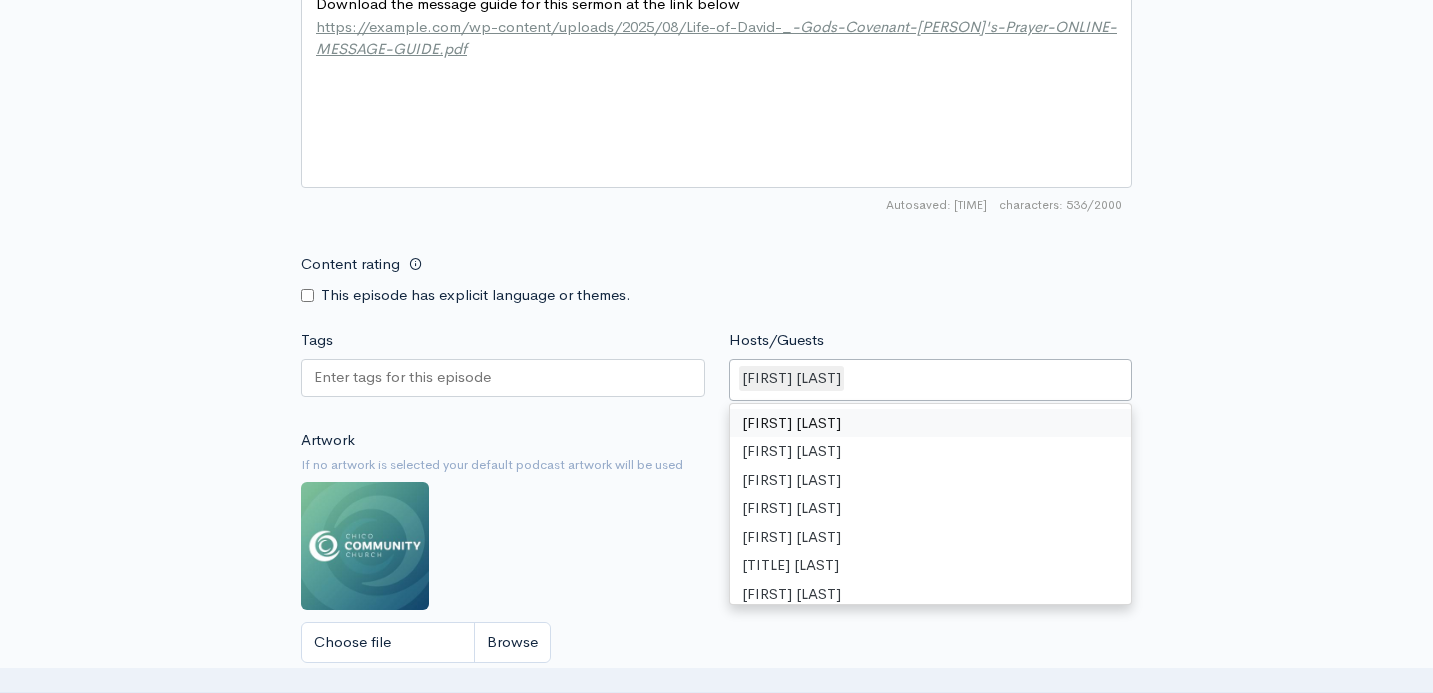 scroll, scrollTop: 1415, scrollLeft: 0, axis: vertical 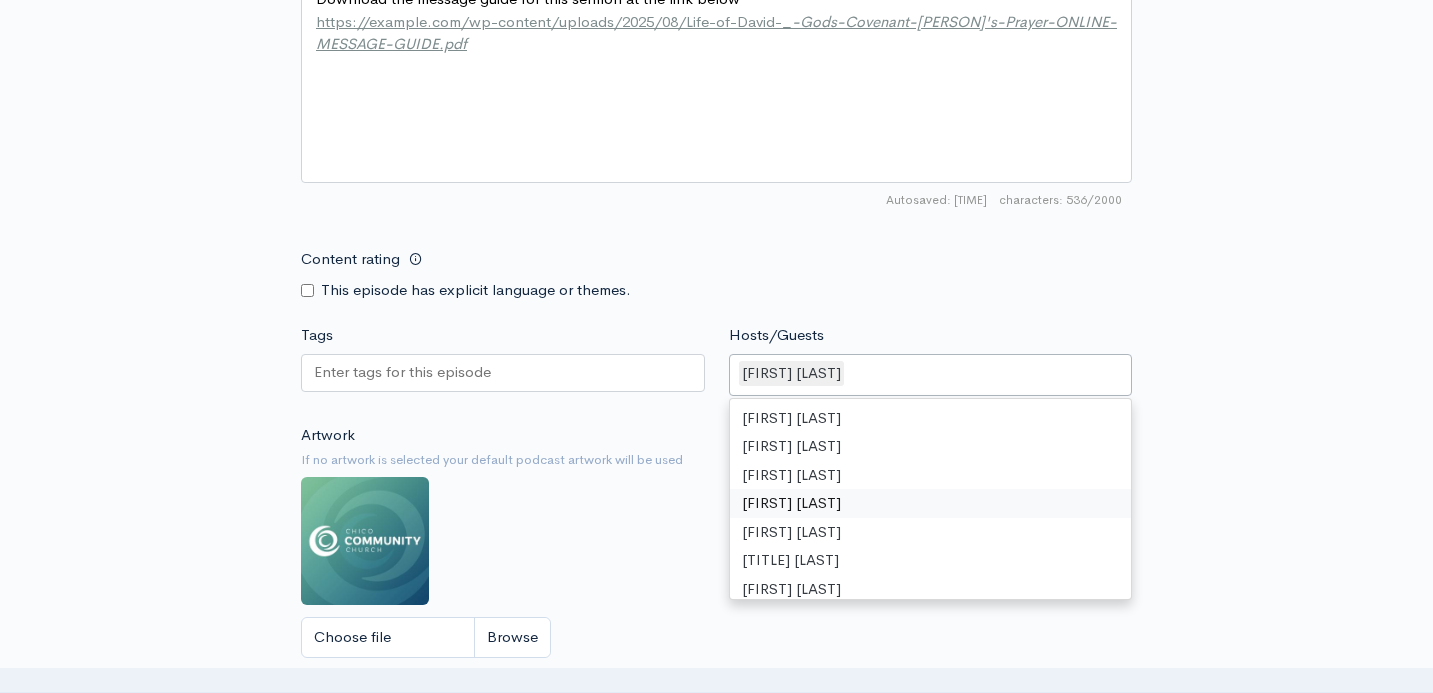 click on "Artwork
If no artwork is selected your default podcast artwork will be used
Choose file   0" at bounding box center (716, 547) 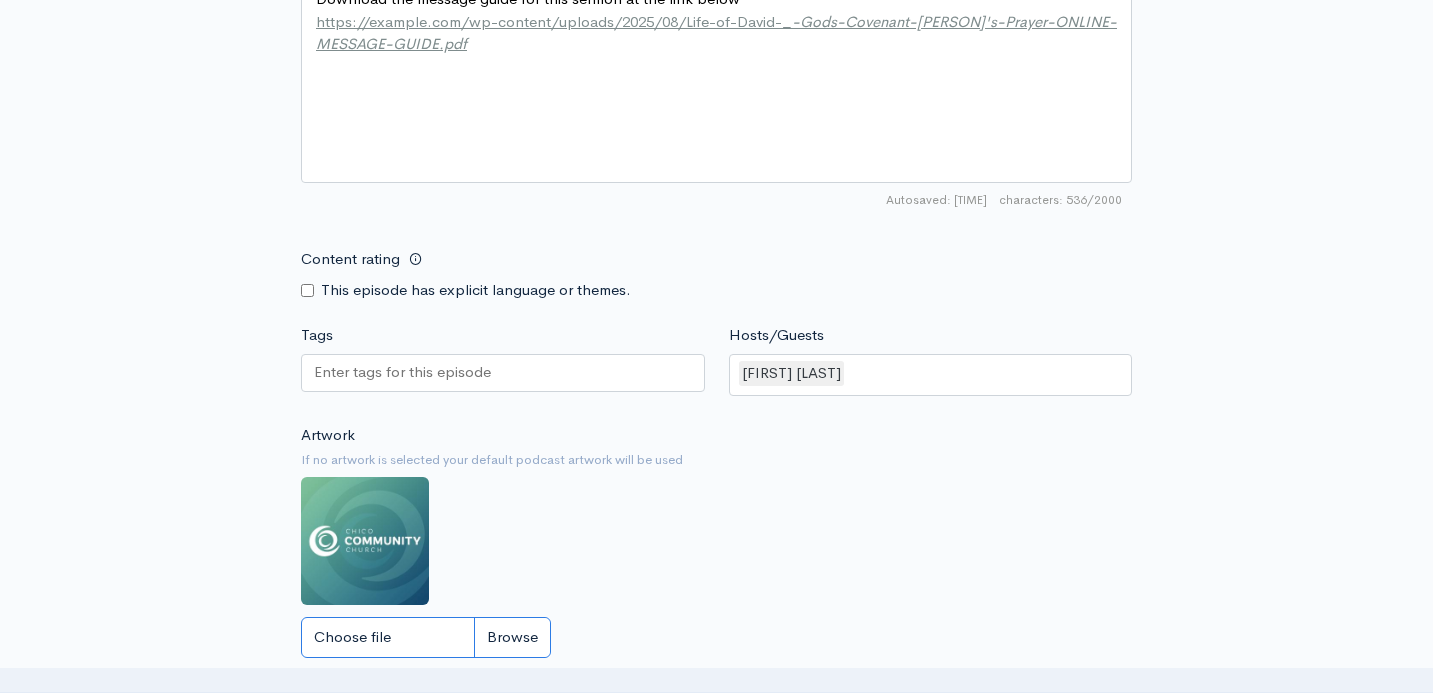 click on "Choose file" at bounding box center (426, 637) 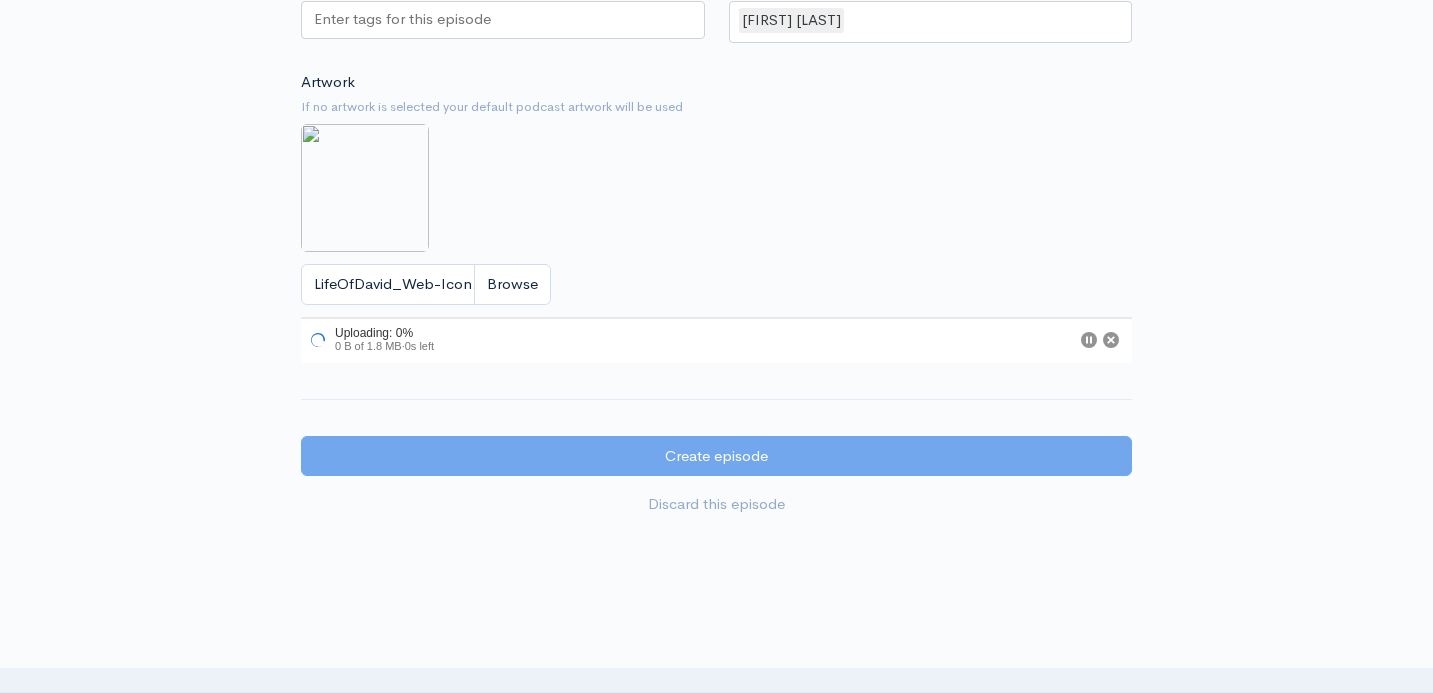 scroll, scrollTop: 1884, scrollLeft: 0, axis: vertical 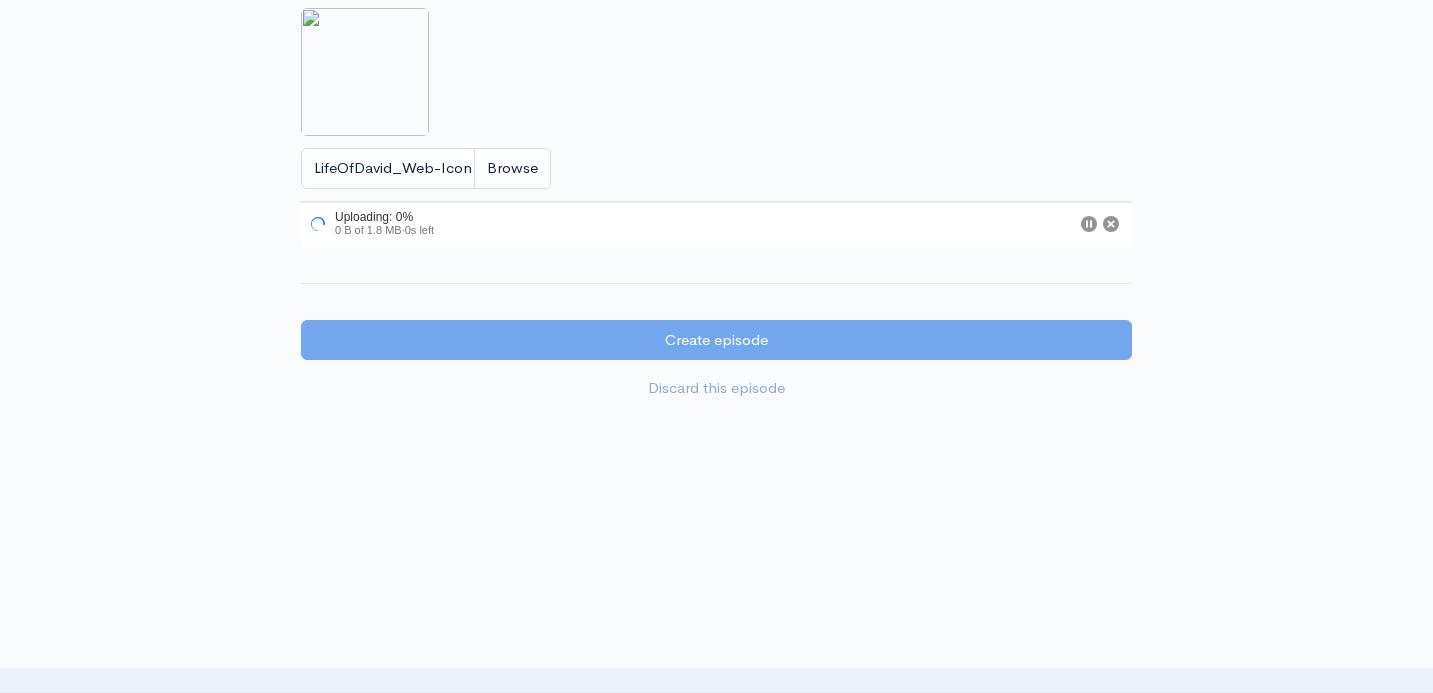 click on "Uploading: 0% 0 B of 1.8 MB  ·  0s left" at bounding box center [369, 224] 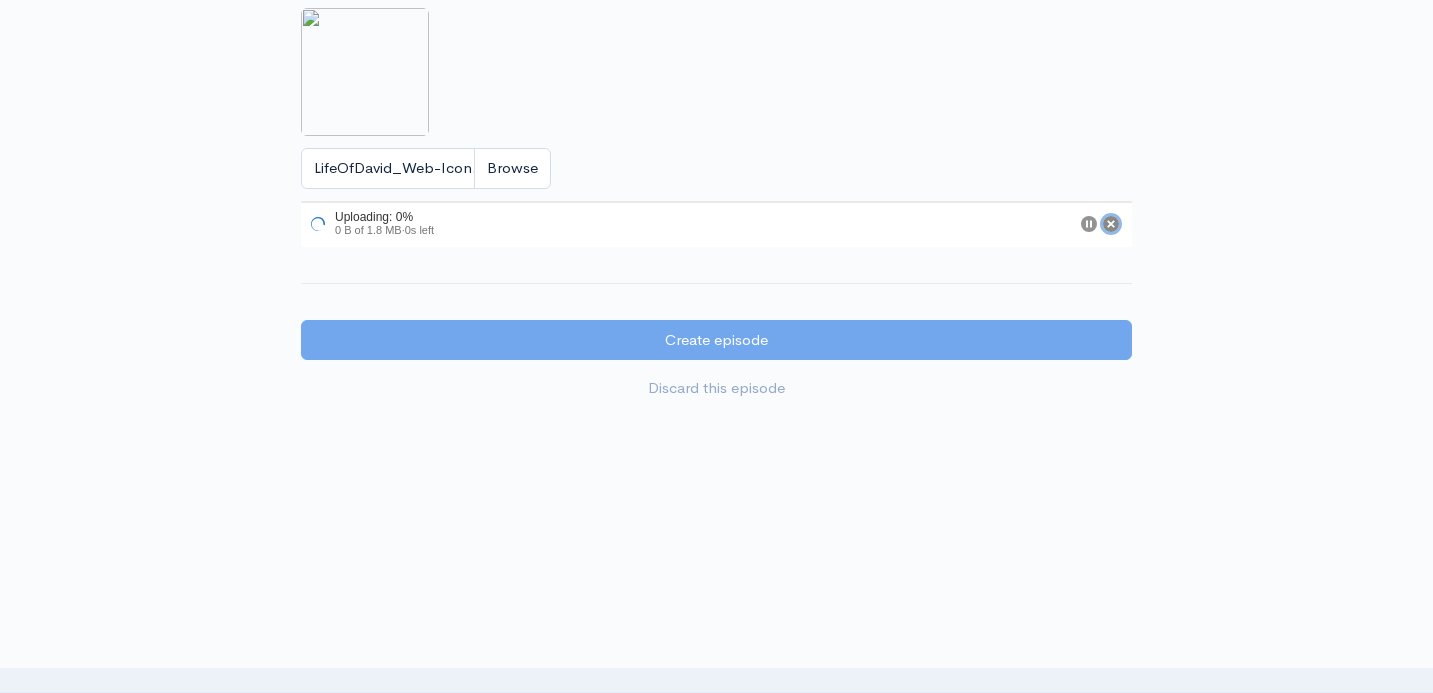 click 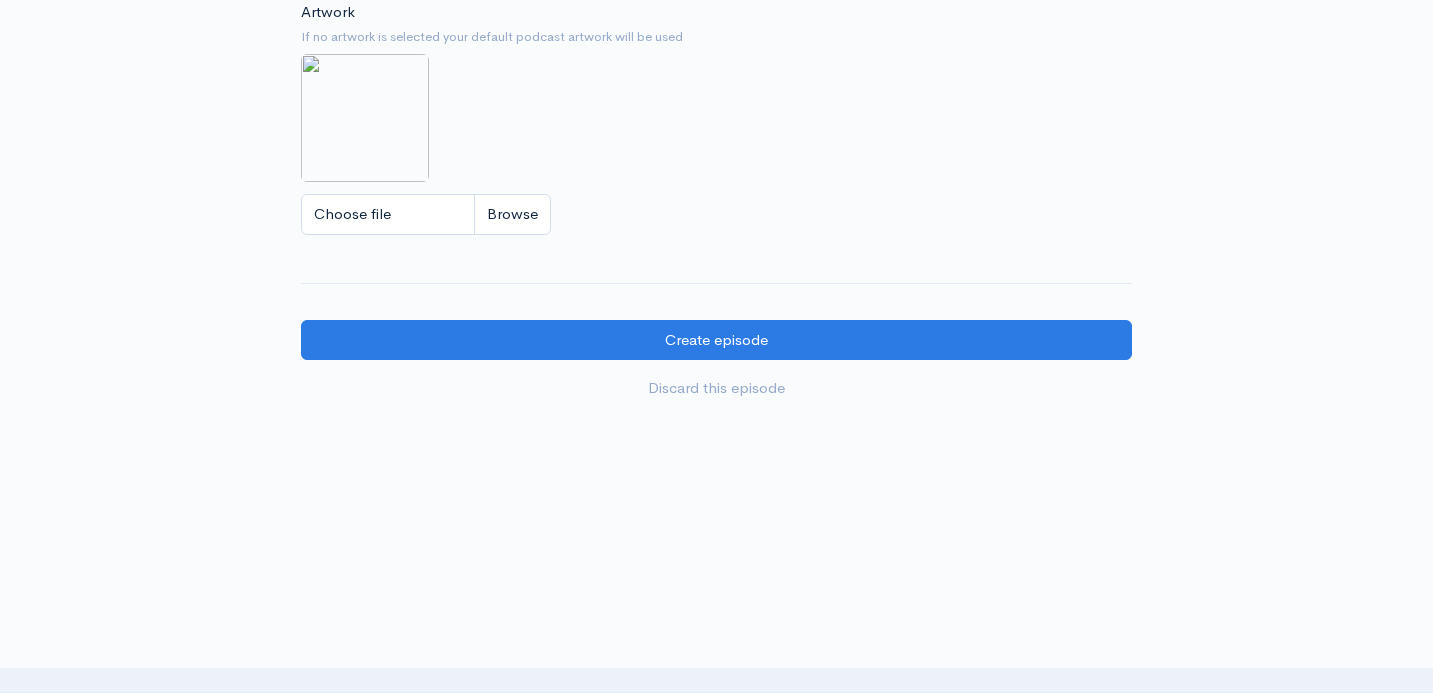 scroll, scrollTop: 1838, scrollLeft: 0, axis: vertical 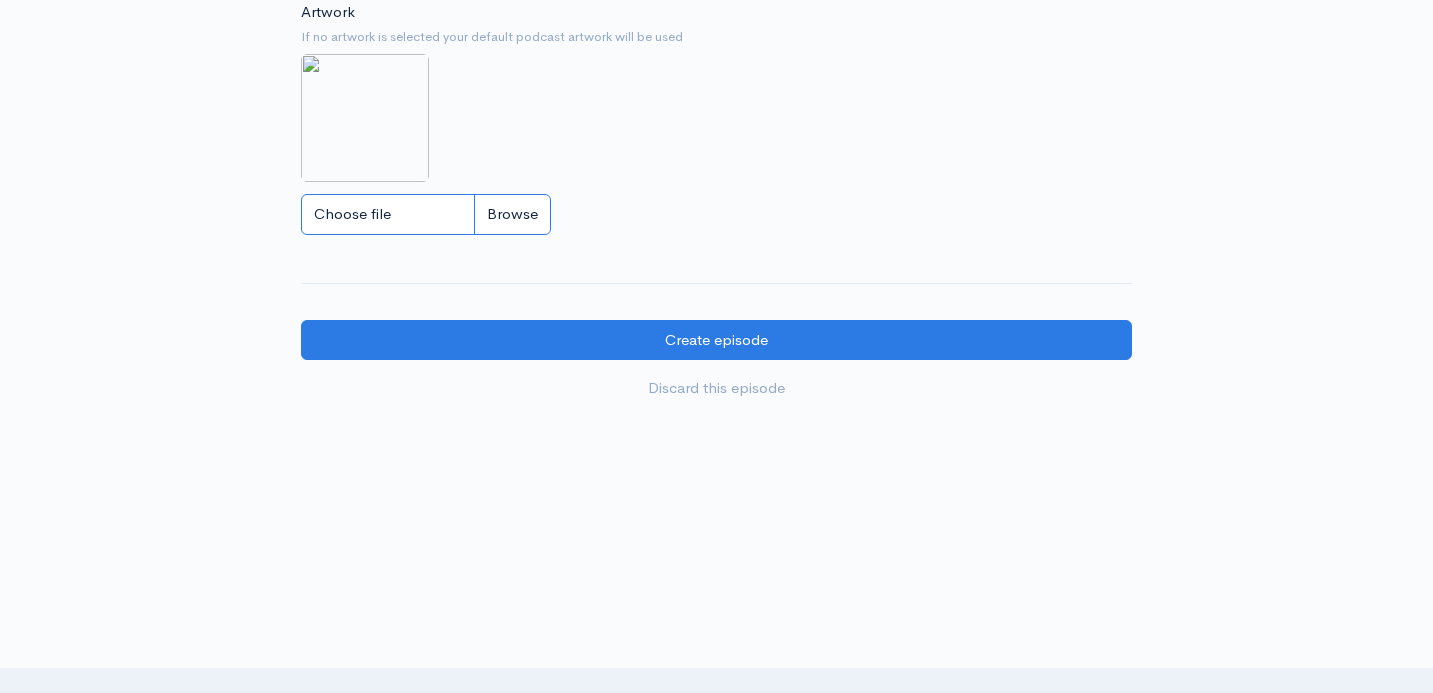 click on "Choose file" at bounding box center [426, 214] 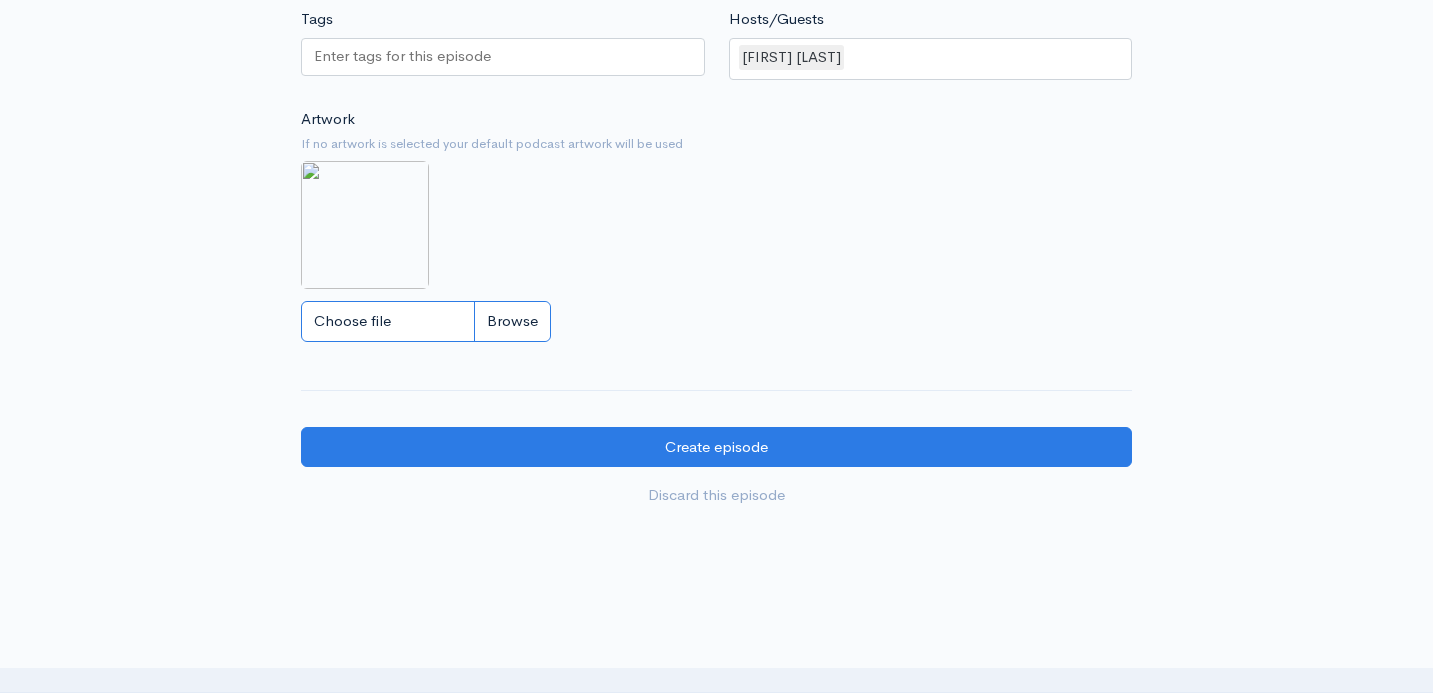scroll, scrollTop: 1726, scrollLeft: 0, axis: vertical 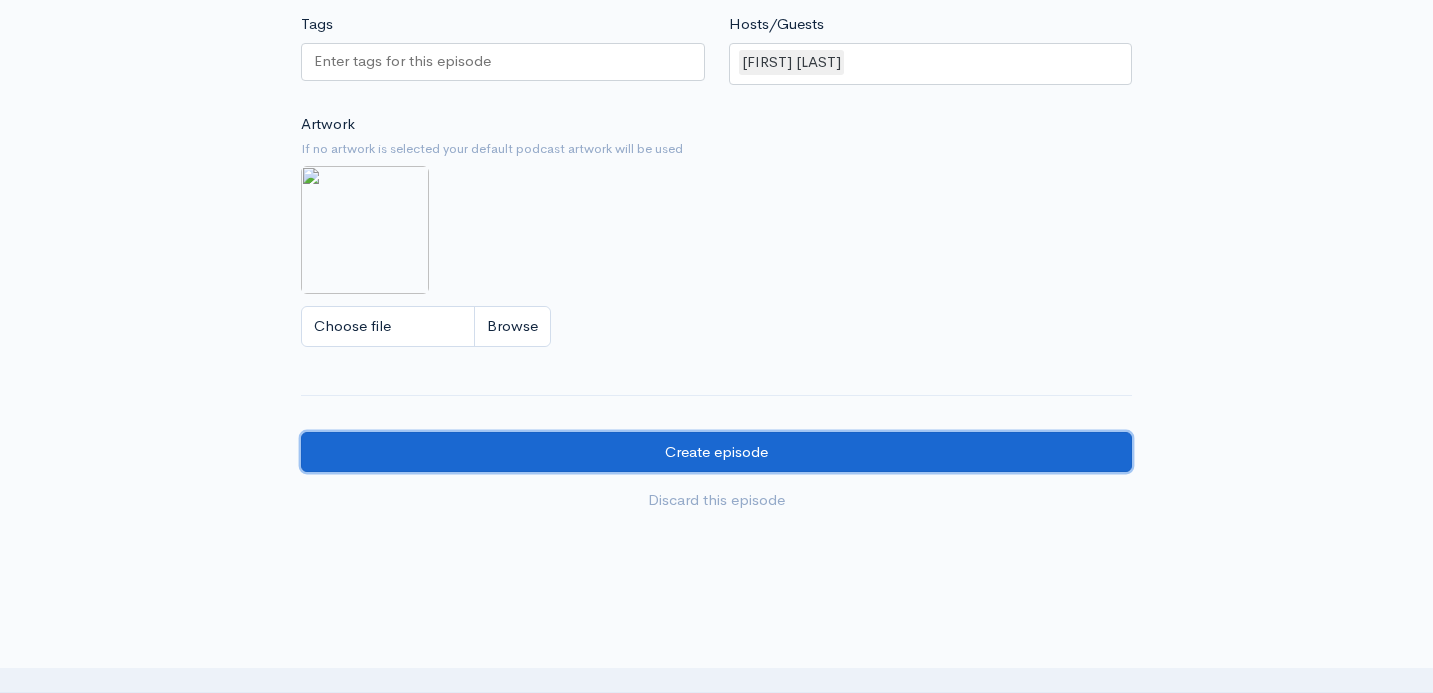 click on "Create episode" at bounding box center (716, 452) 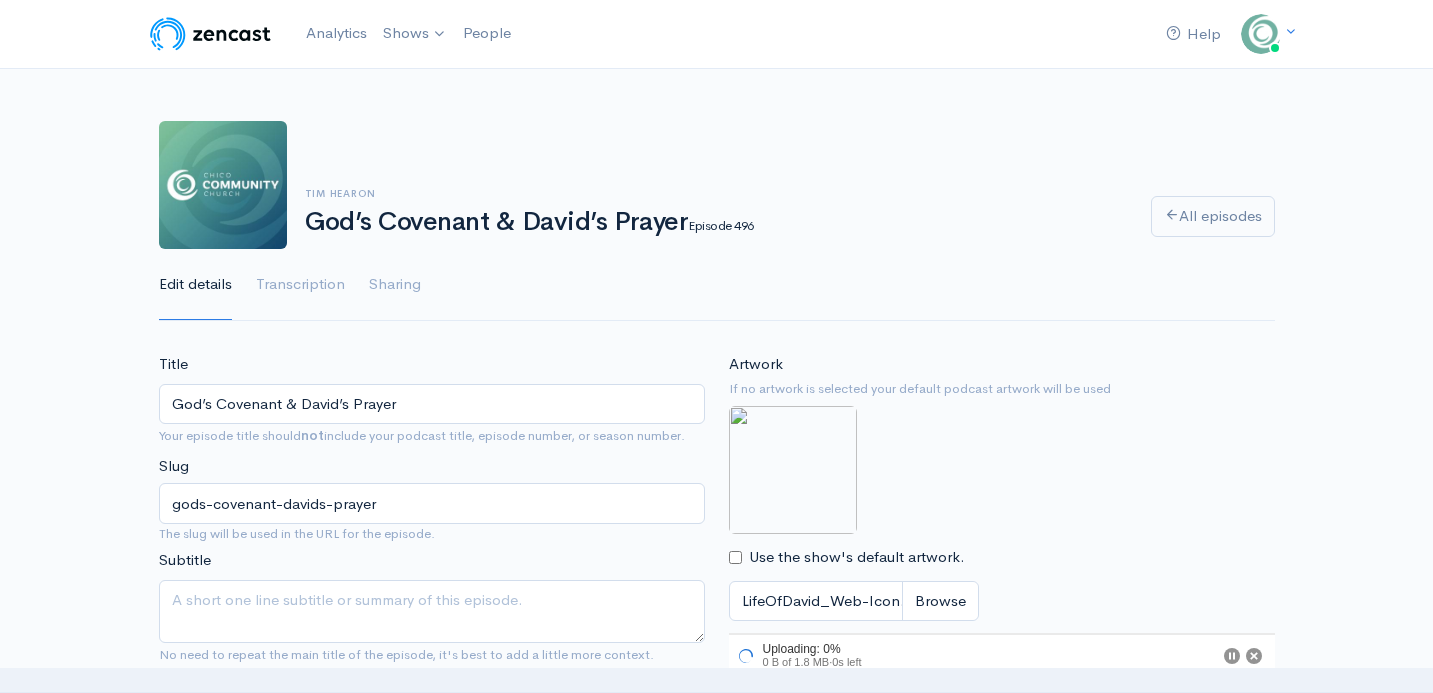 scroll, scrollTop: 263, scrollLeft: 0, axis: vertical 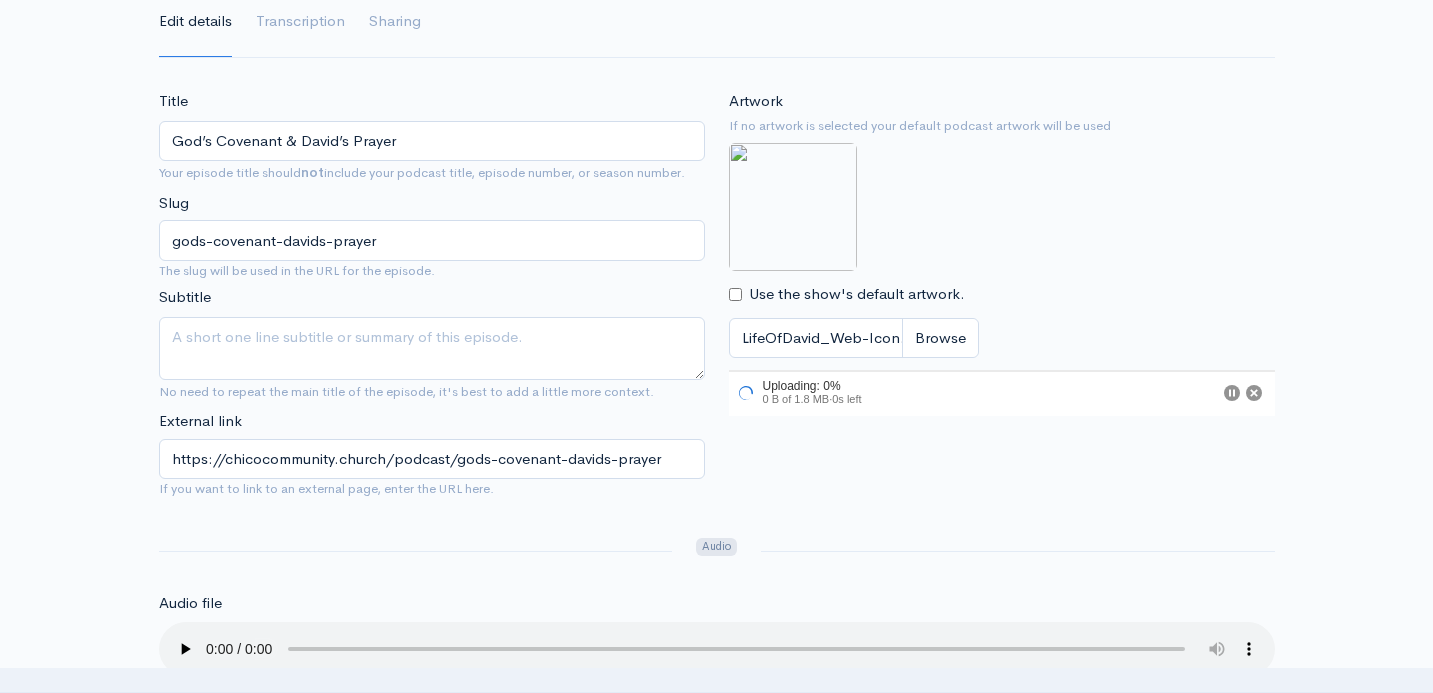 click on "Artwork
If no artwork is selected your default podcast artwork will be used
Use the show's default artwork.     LifeOfDavid_Web-Icon.jpg   0   Uploading: 0% 0 B of 1.8 MB  ·  0s left" at bounding box center [1002, 253] 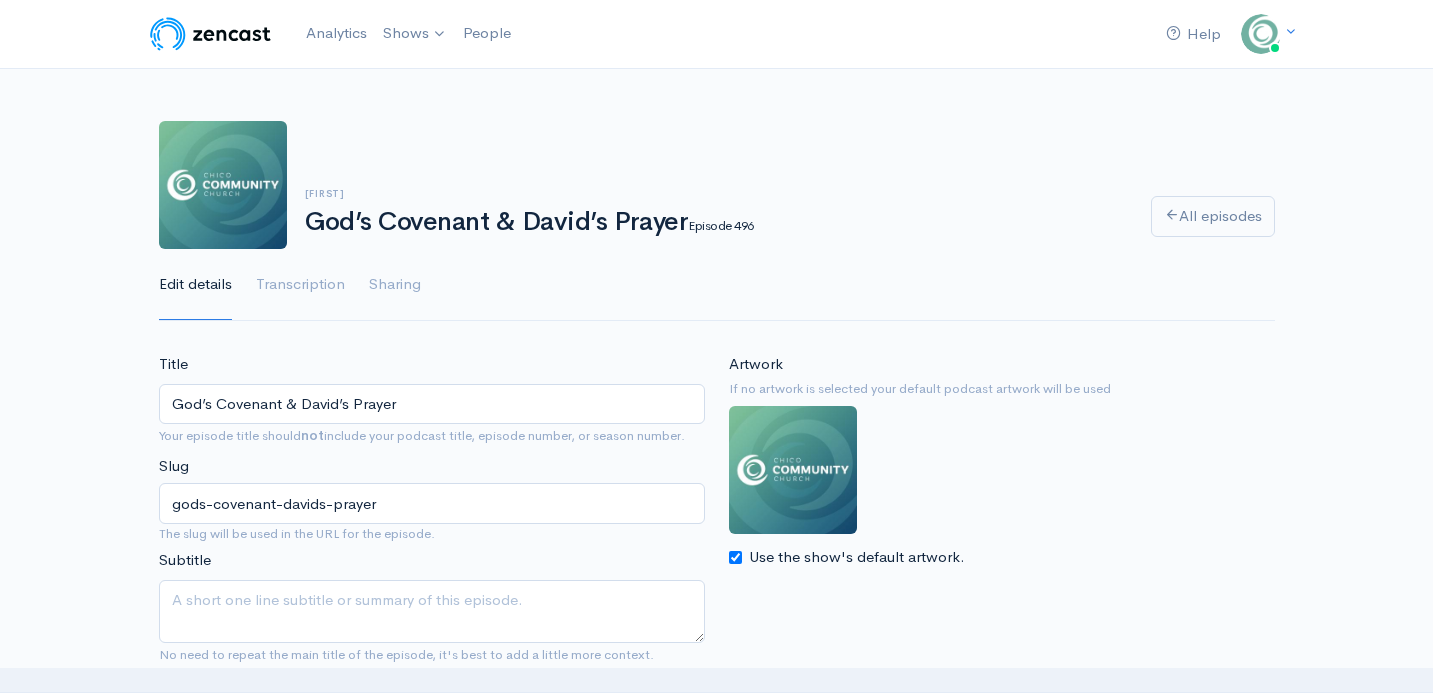 scroll, scrollTop: 237, scrollLeft: 0, axis: vertical 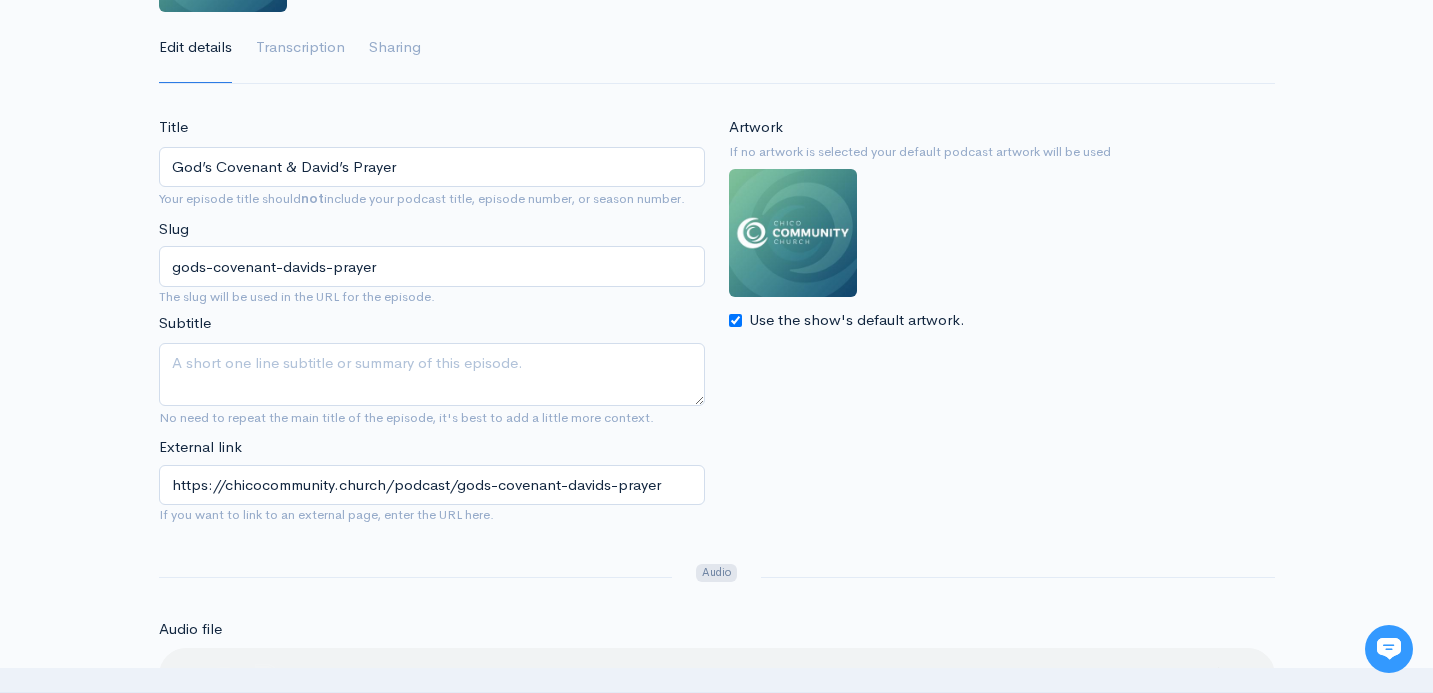 click on "Use the show's default artwork." at bounding box center [735, 320] 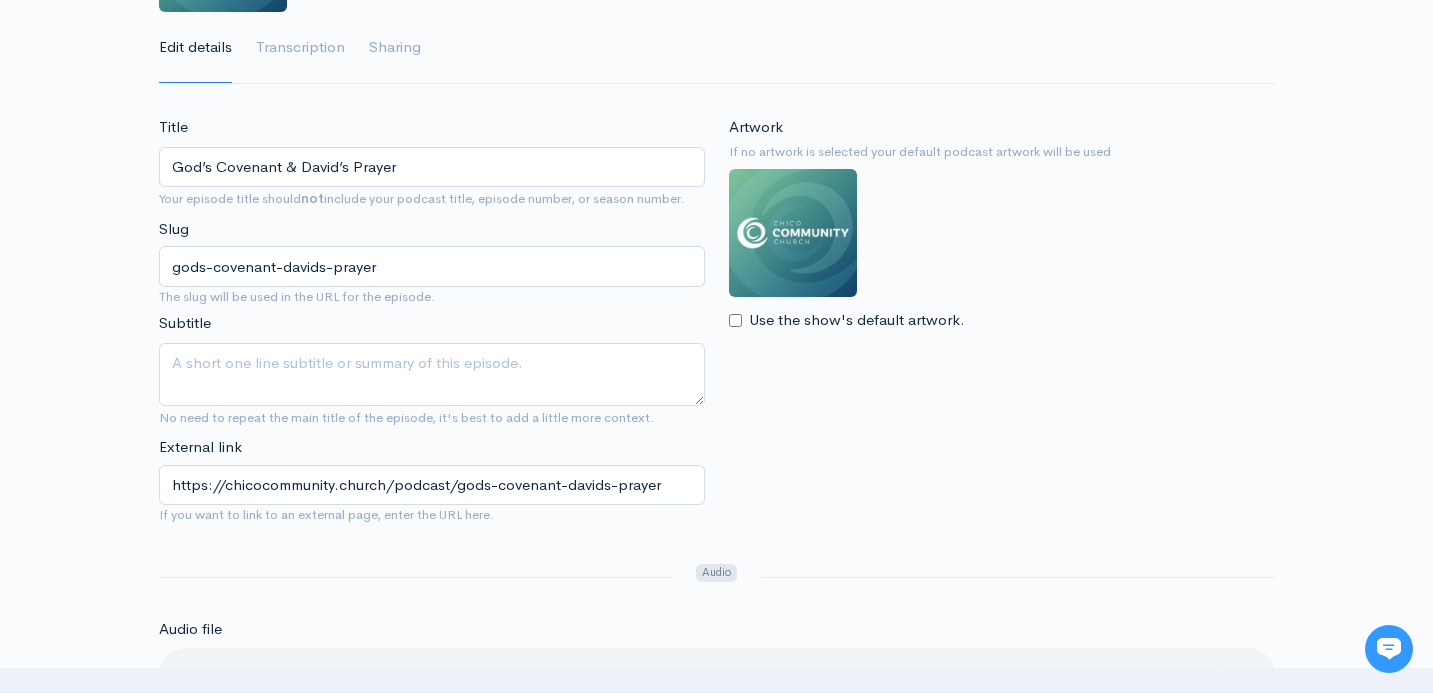 checkbox on "false" 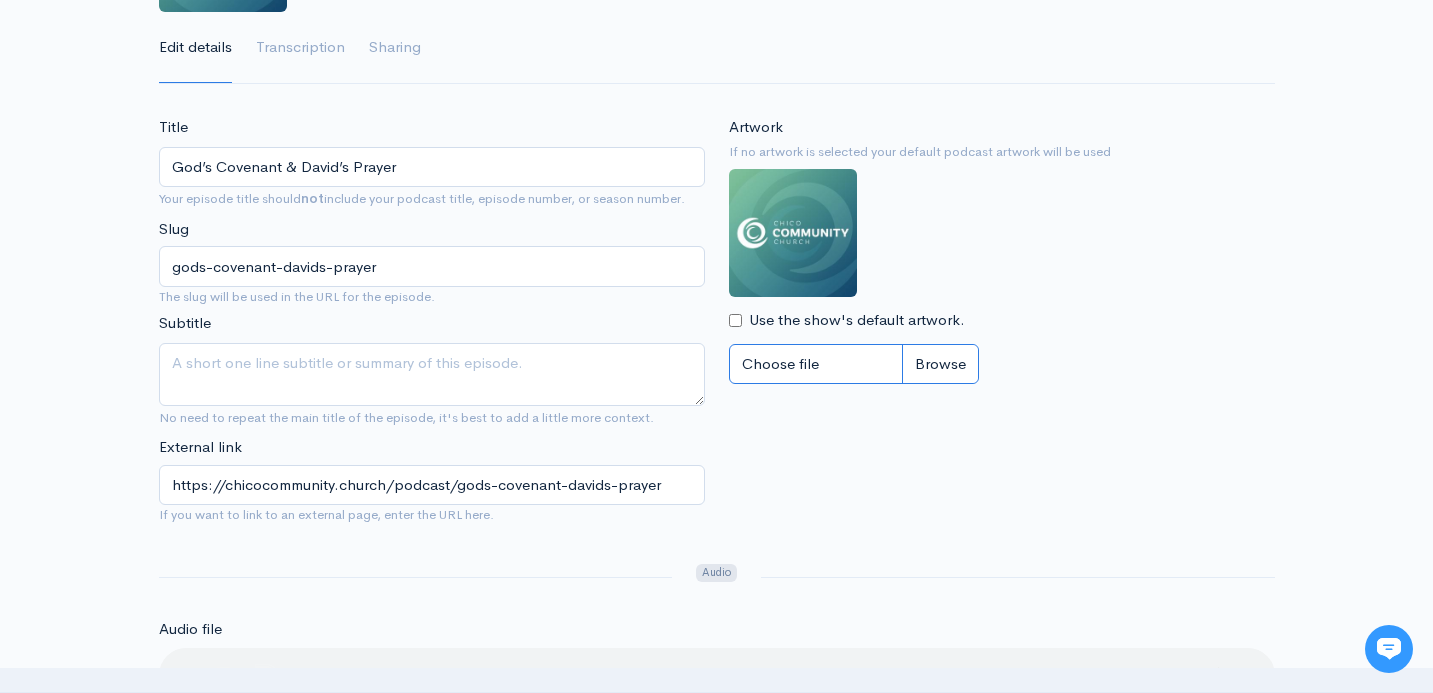 click on "Choose file" at bounding box center (854, 364) 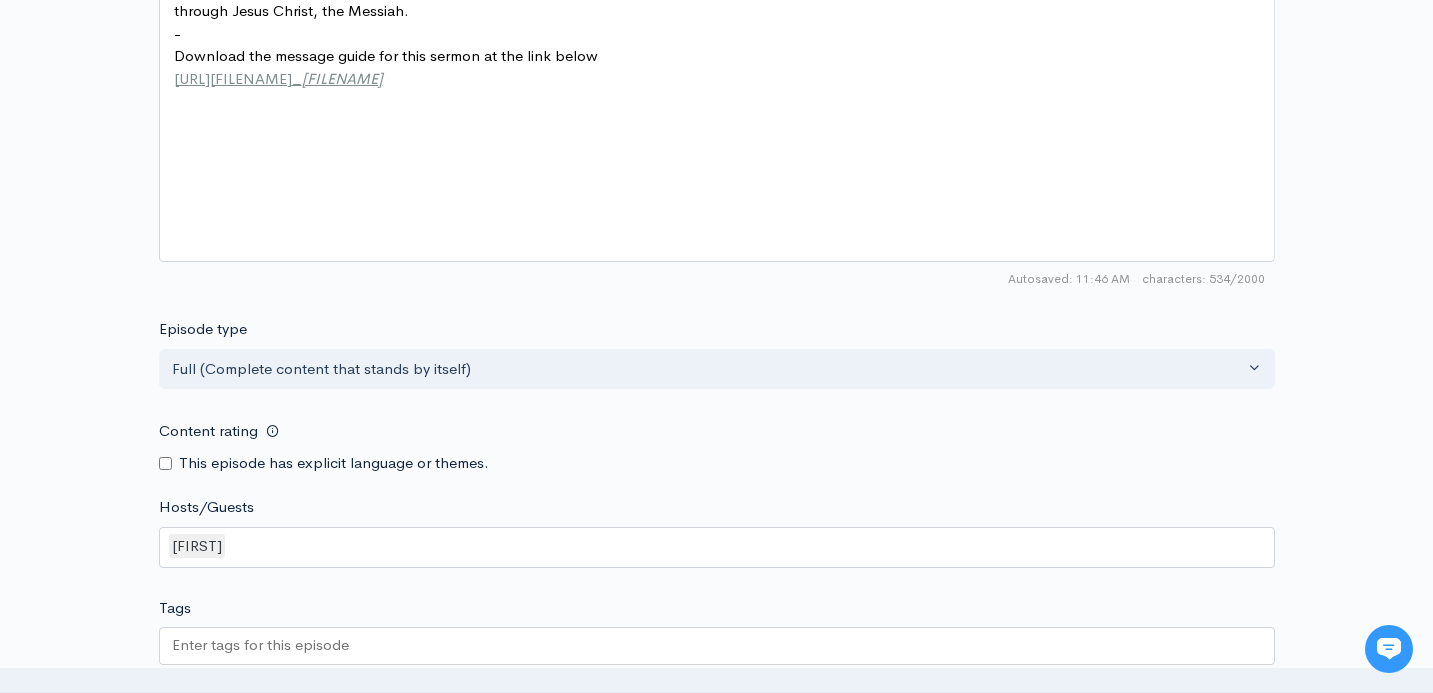 scroll, scrollTop: 1856, scrollLeft: 0, axis: vertical 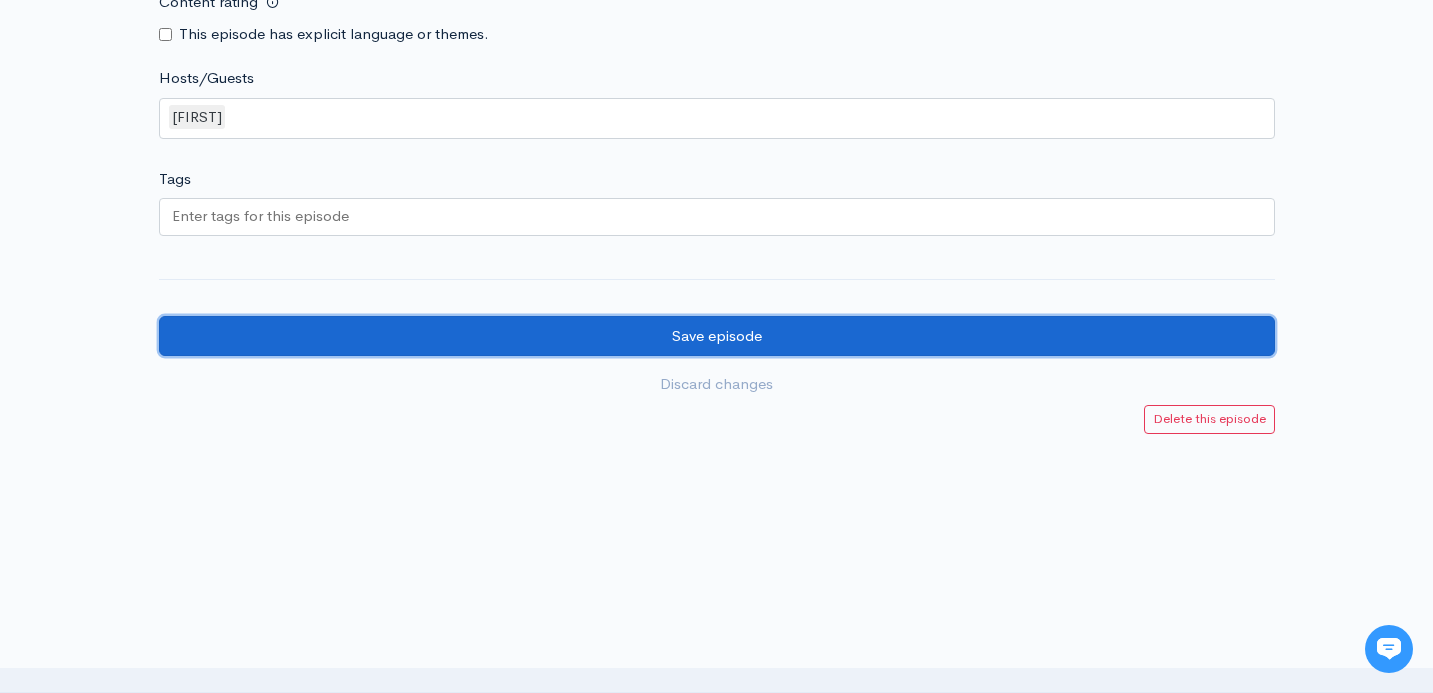 click on "Save episode" at bounding box center [717, 336] 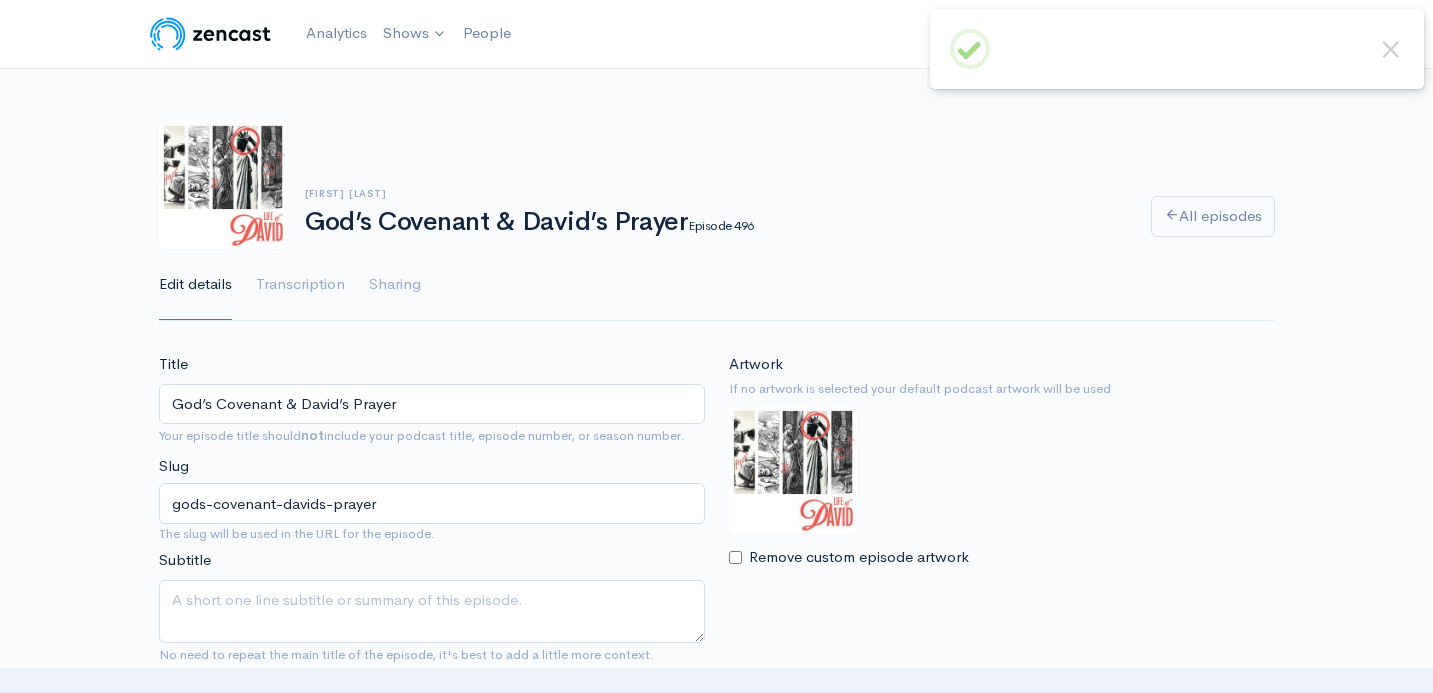 scroll, scrollTop: 0, scrollLeft: 0, axis: both 